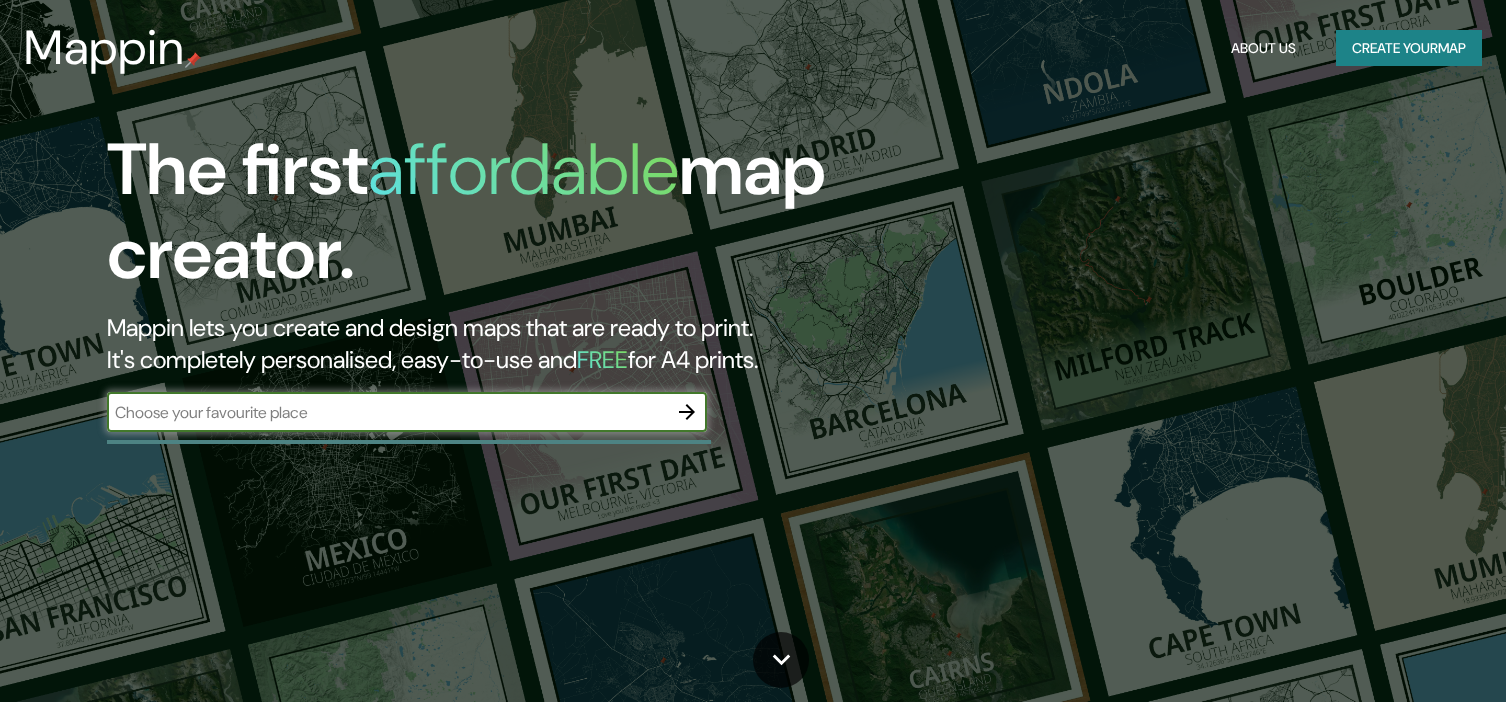 scroll, scrollTop: 0, scrollLeft: 0, axis: both 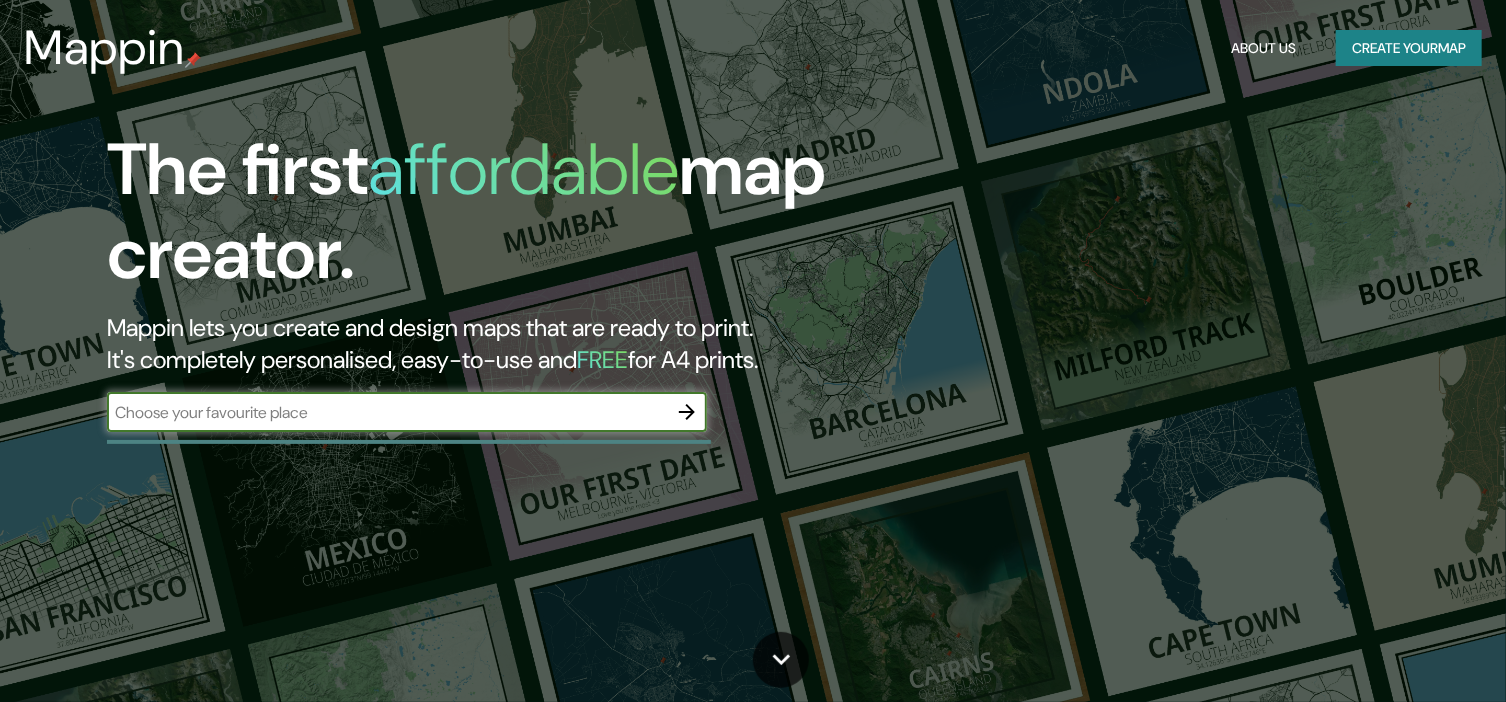 click at bounding box center [387, 412] 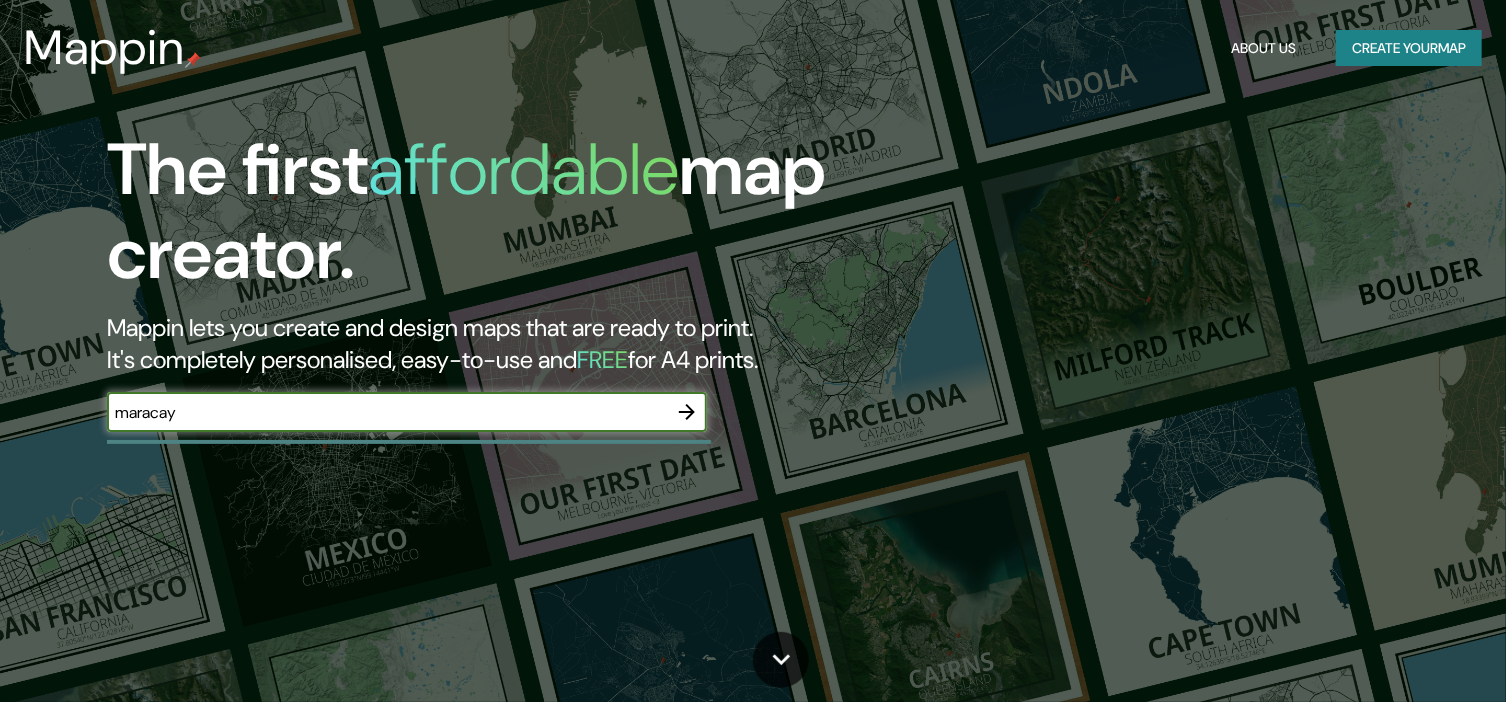 type on "maracay" 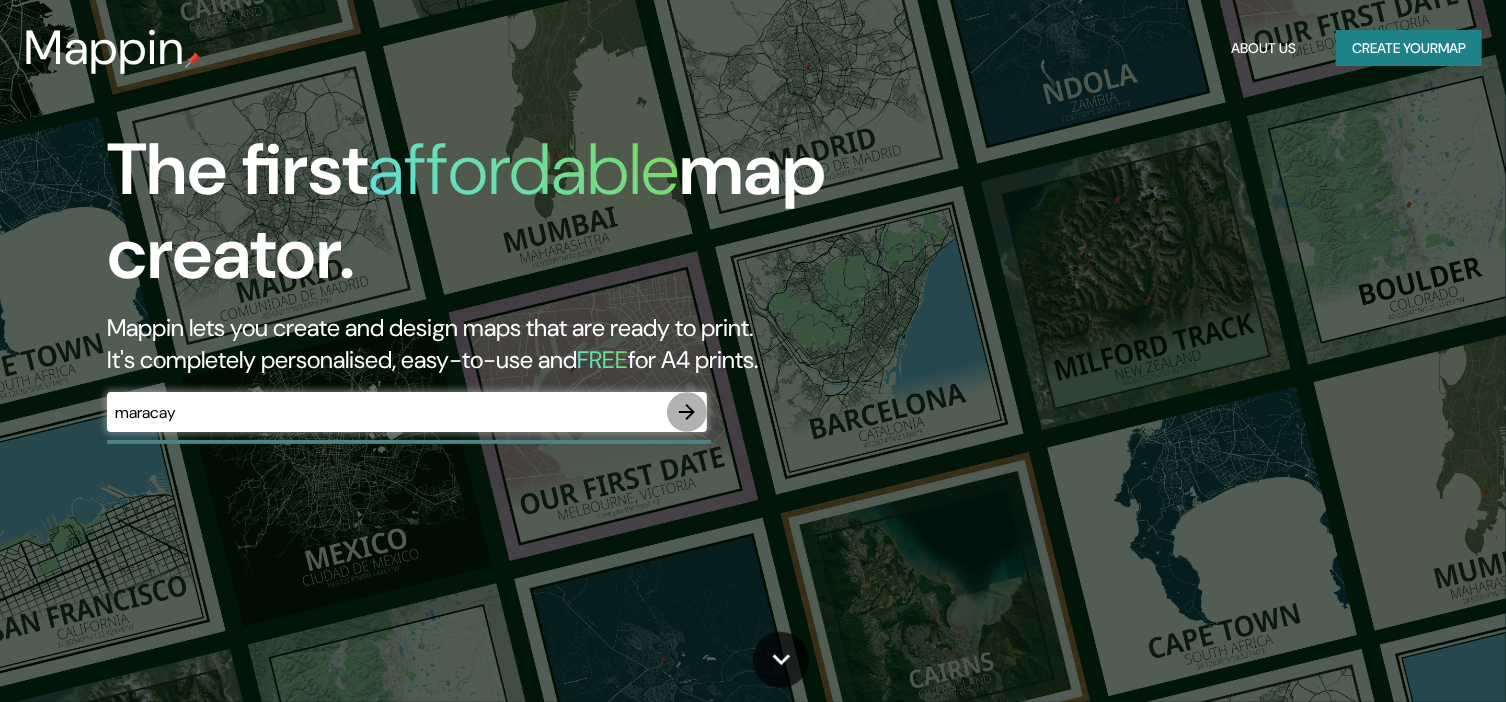 click 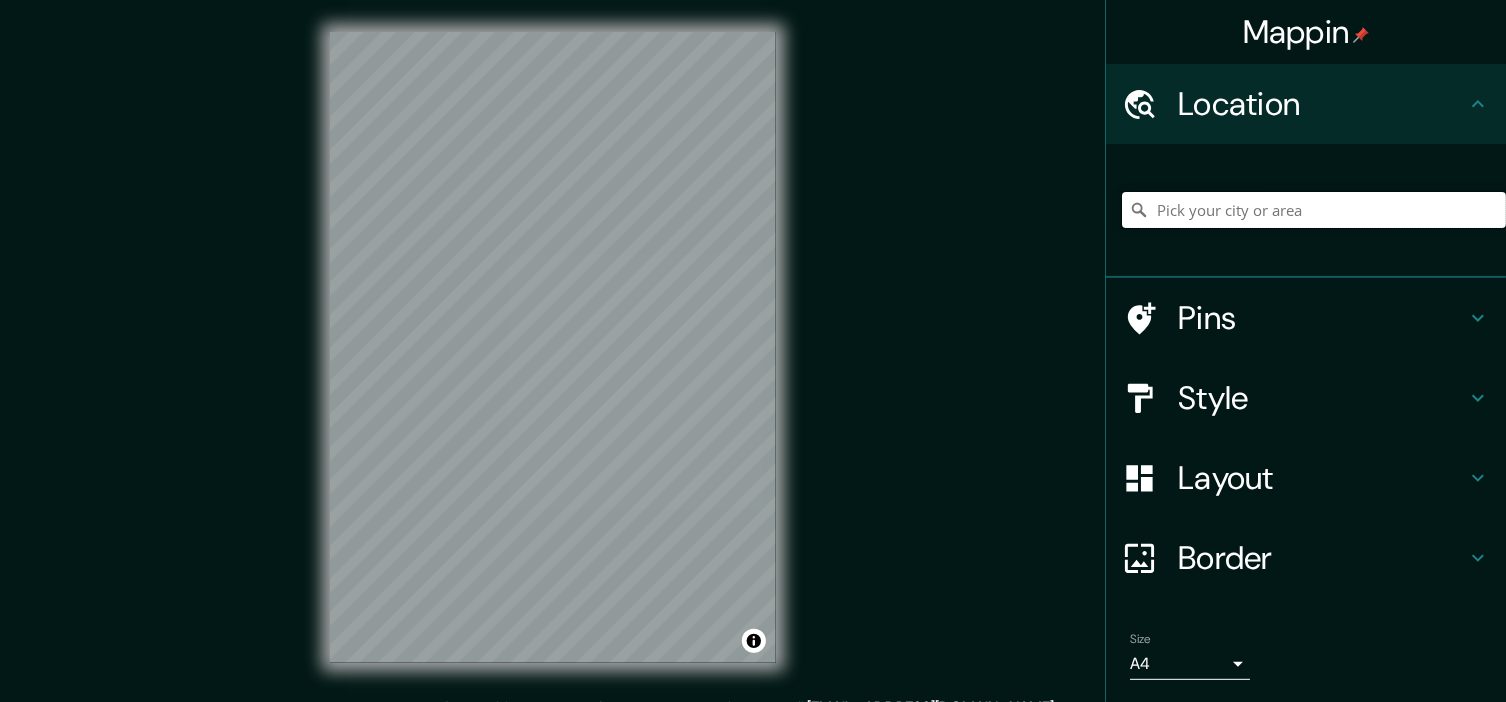 click at bounding box center [1314, 210] 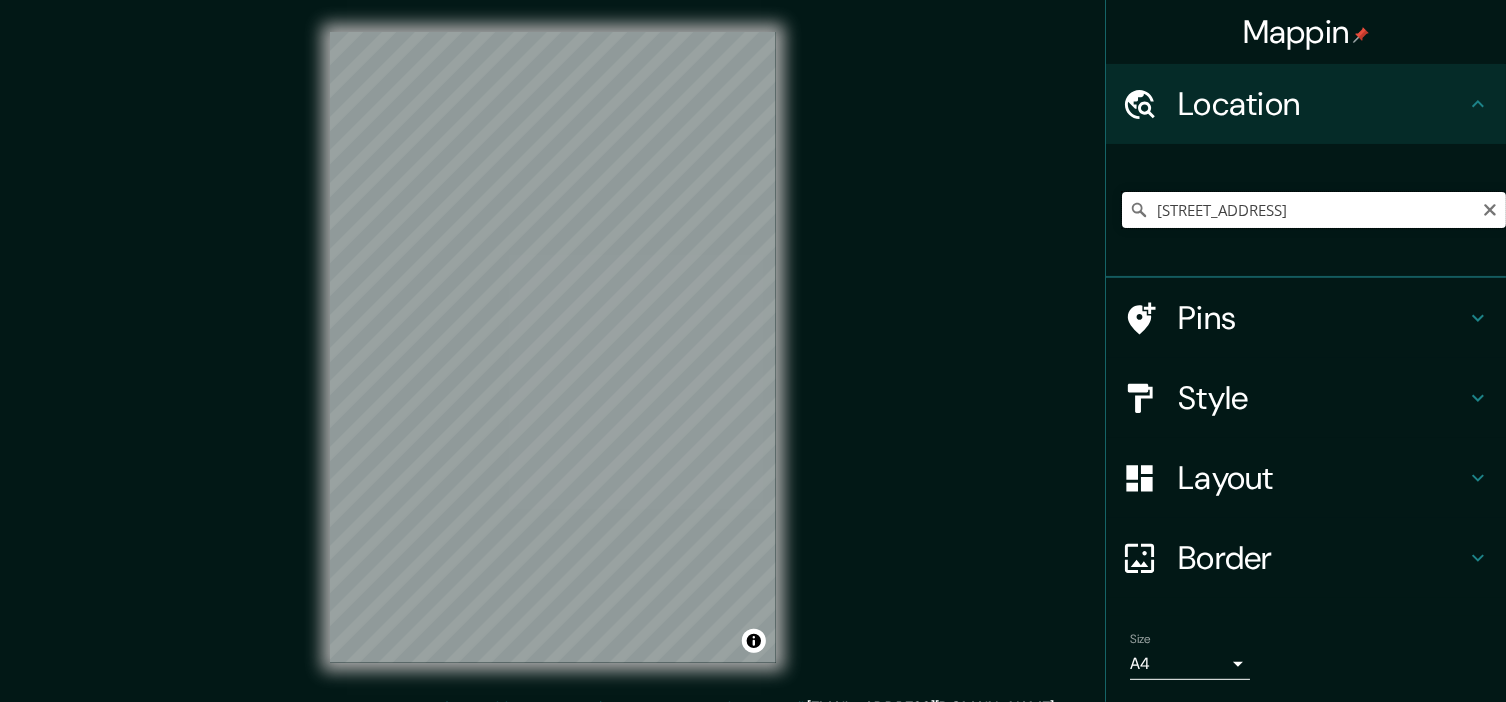 click on "[STREET_ADDRESS]" at bounding box center [1314, 210] 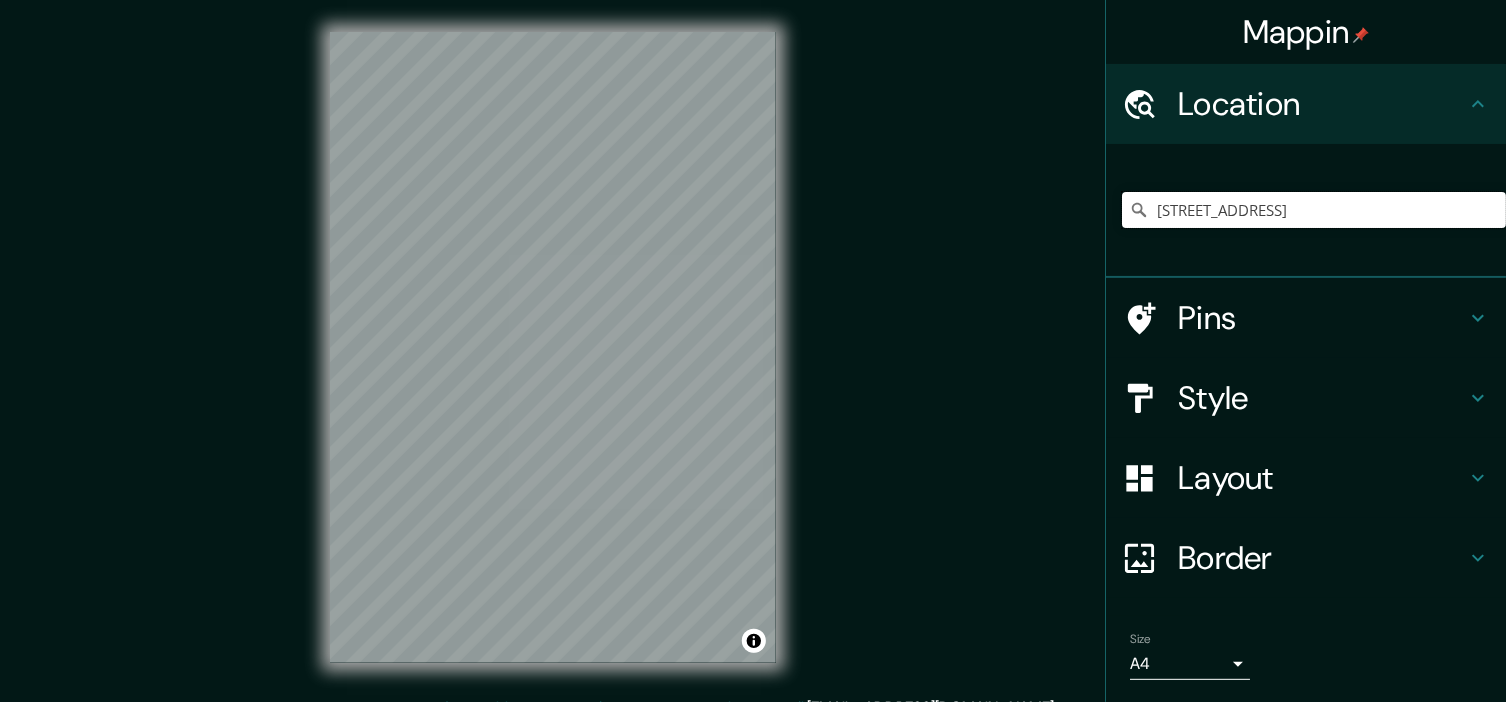 drag, startPoint x: 1140, startPoint y: 213, endPoint x: 1532, endPoint y: 221, distance: 392.08163 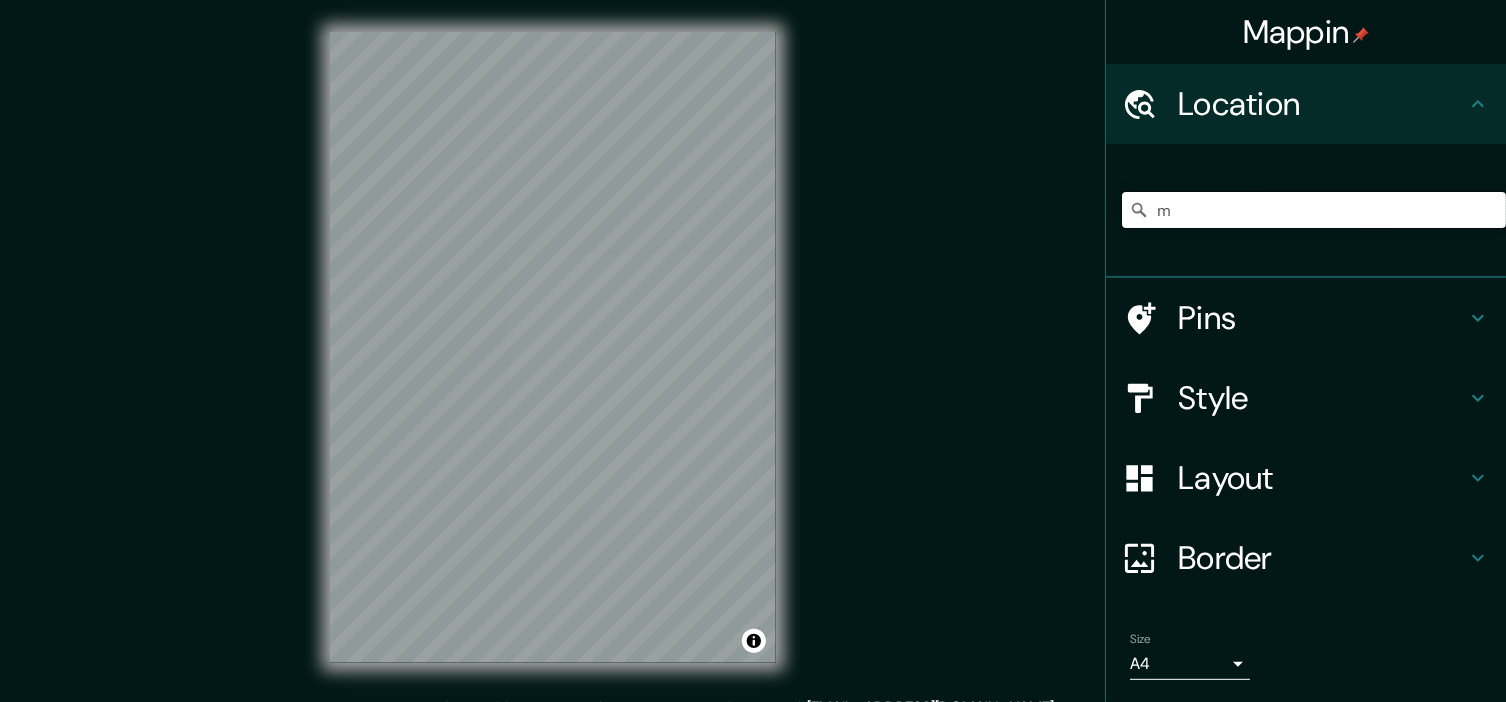 scroll, scrollTop: 0, scrollLeft: 0, axis: both 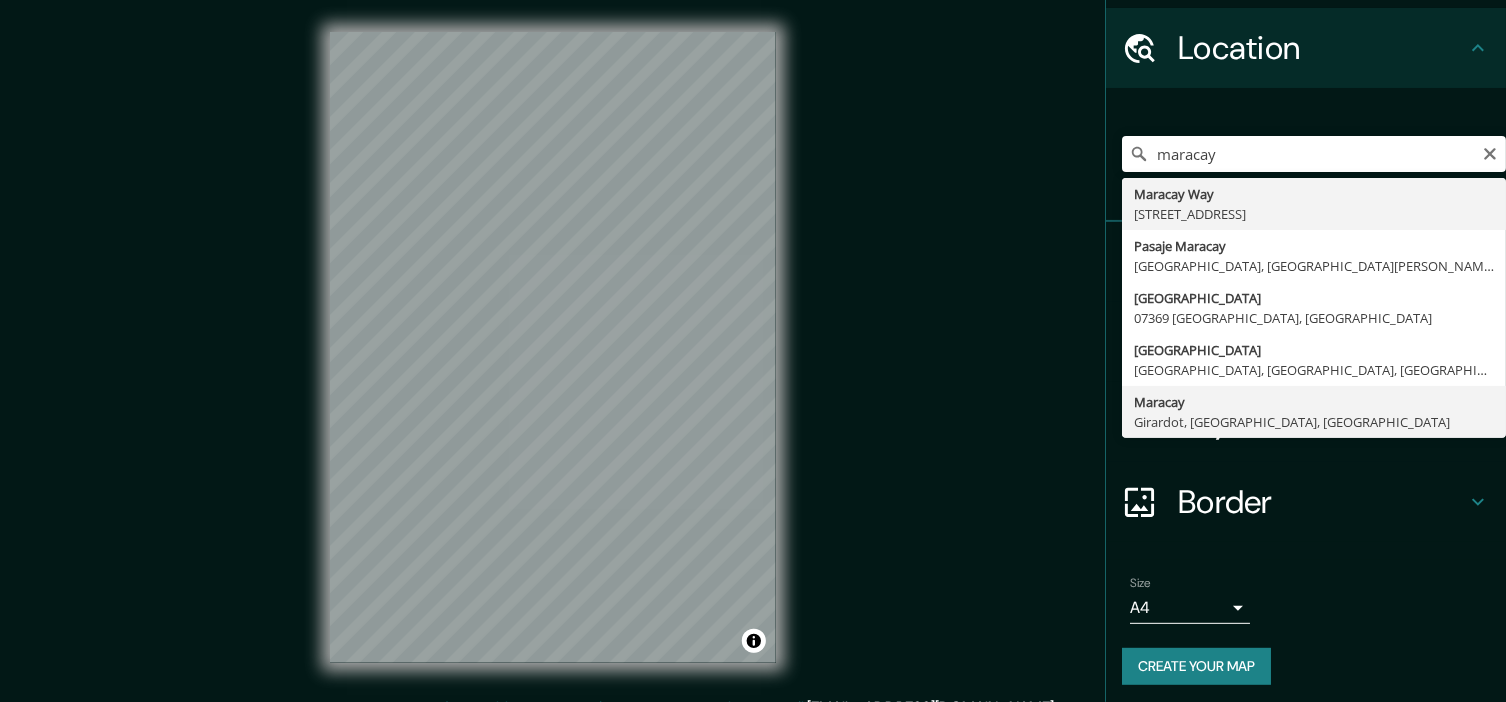 type on "Maracay, Girardot, [GEOGRAPHIC_DATA], [GEOGRAPHIC_DATA]" 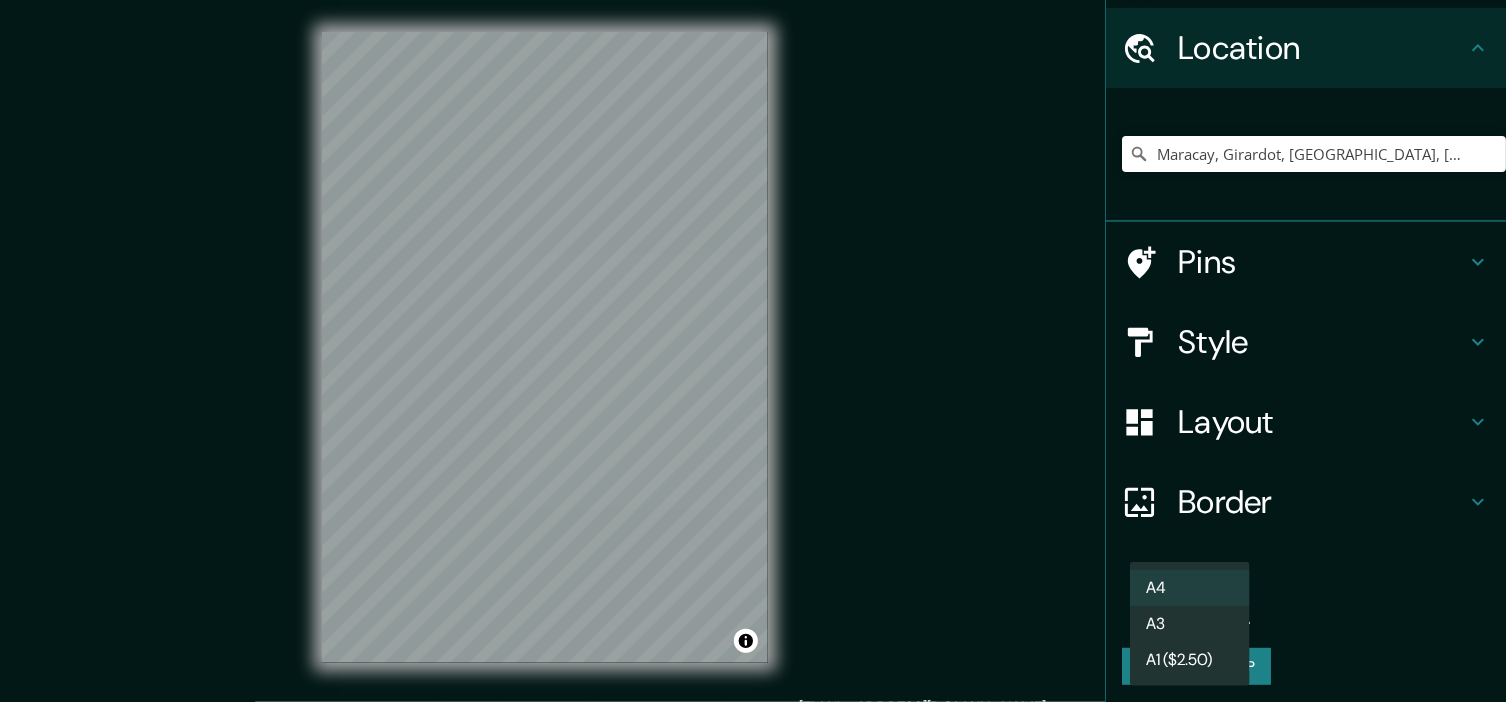 click on "Mappin Location [GEOGRAPHIC_DATA], [GEOGRAPHIC_DATA], [GEOGRAPHIC_DATA], [GEOGRAPHIC_DATA] Pins Style Layout Border Choose a border.  Hint : you can make layers of the frame opaque to create some cool effects. None Simple Transparent Fancy Size A4 single Create your map © Mapbox   © OpenStreetMap   Improve this map Any problems, suggestions, or concerns please email    [EMAIL_ADDRESS][DOMAIN_NAME] . . . A4 A3 A1 ($2.50)" at bounding box center (753, 351) 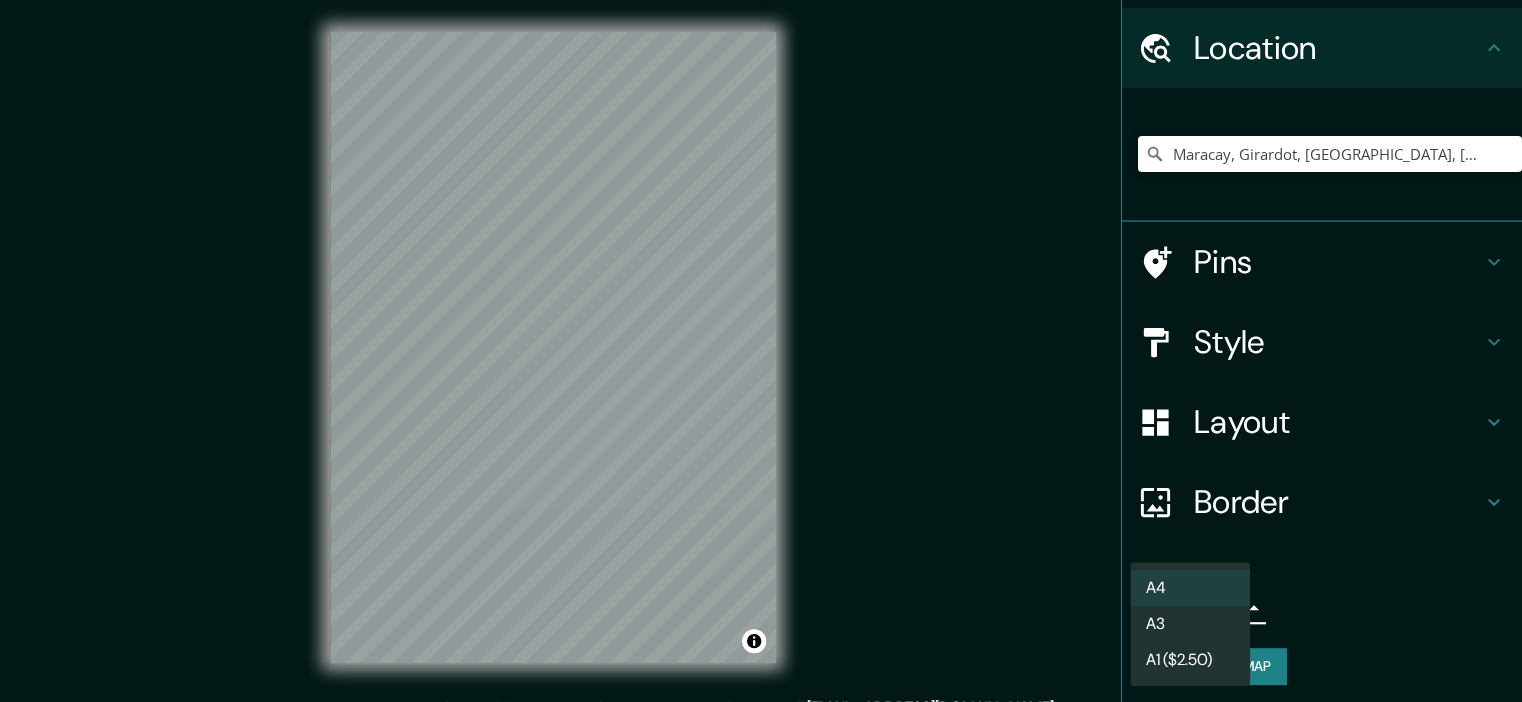 click on "A3" at bounding box center (1190, 624) 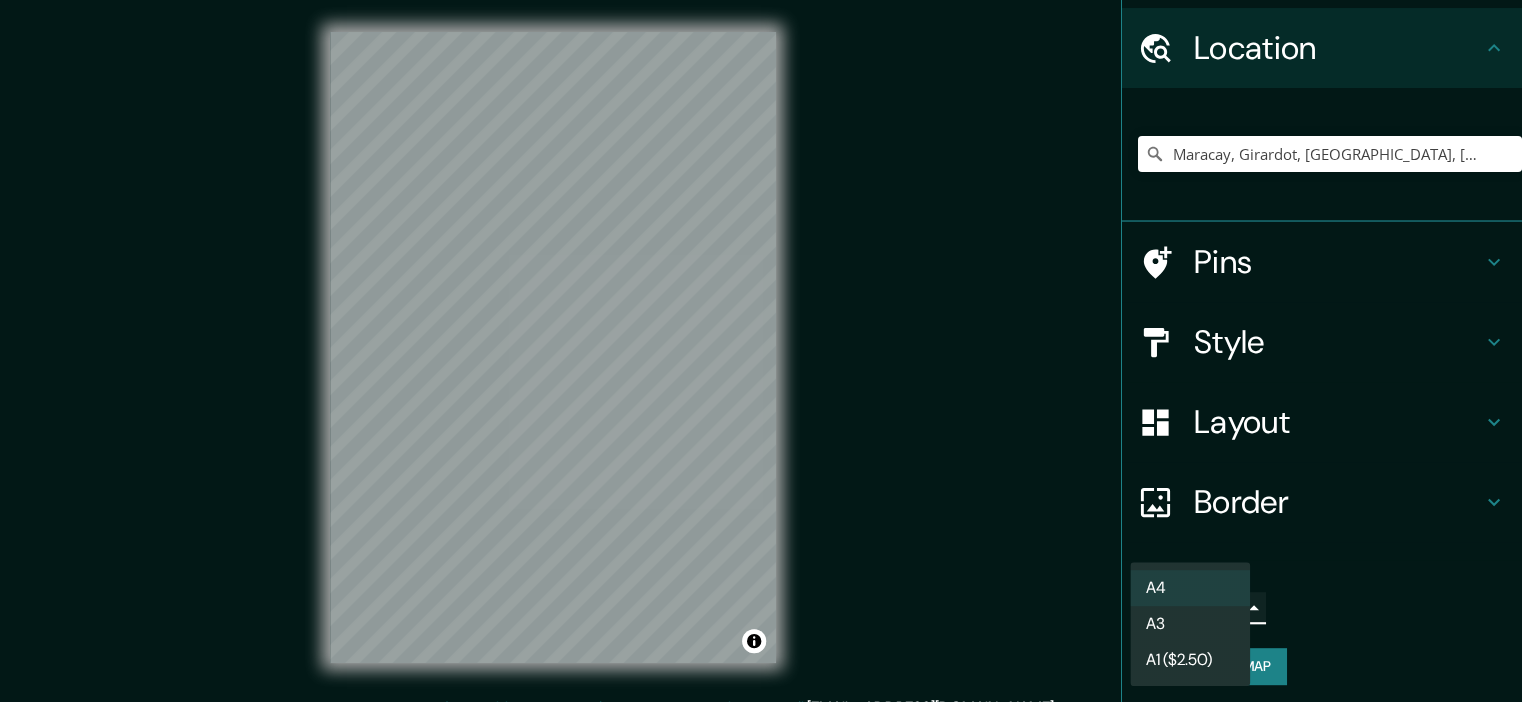 type on "a4" 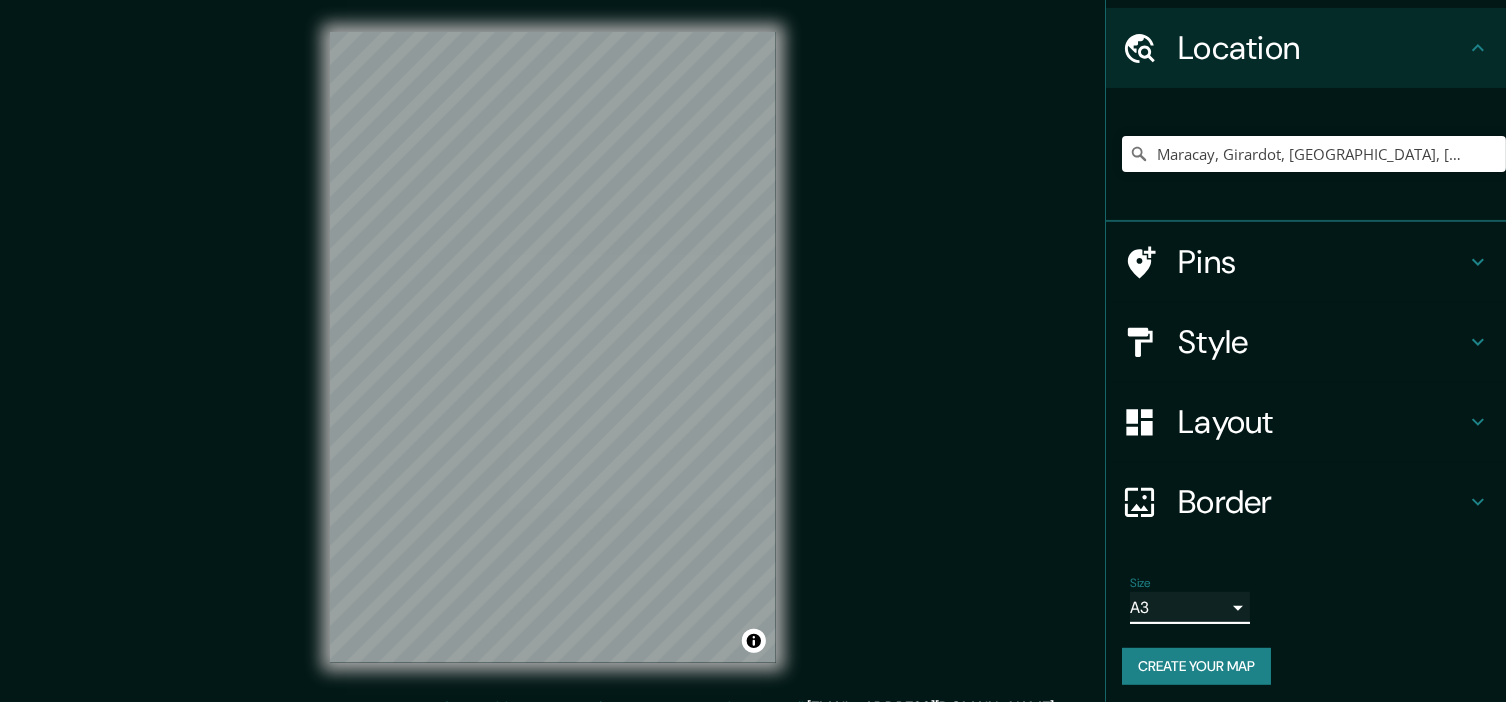 scroll, scrollTop: 62, scrollLeft: 0, axis: vertical 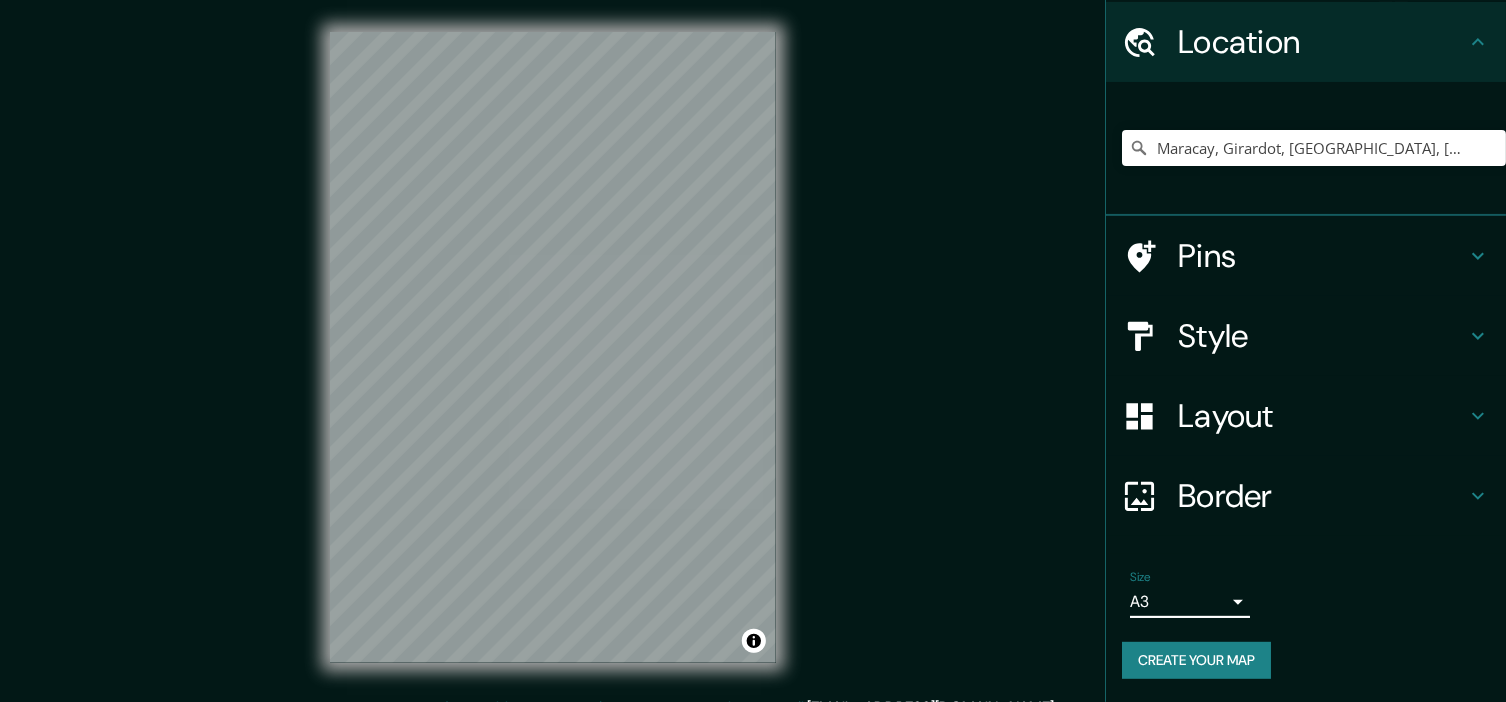 click on "Layout" at bounding box center [1322, 416] 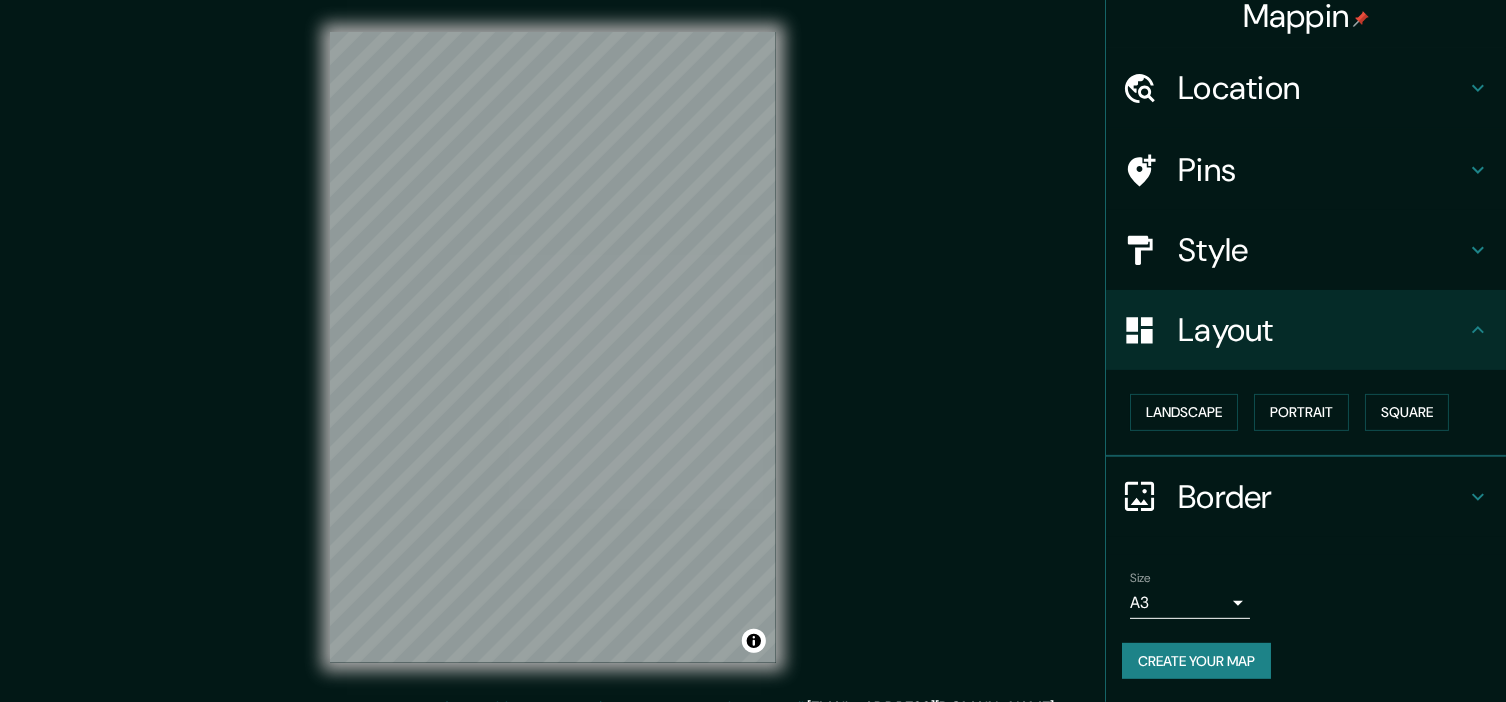 scroll, scrollTop: 16, scrollLeft: 0, axis: vertical 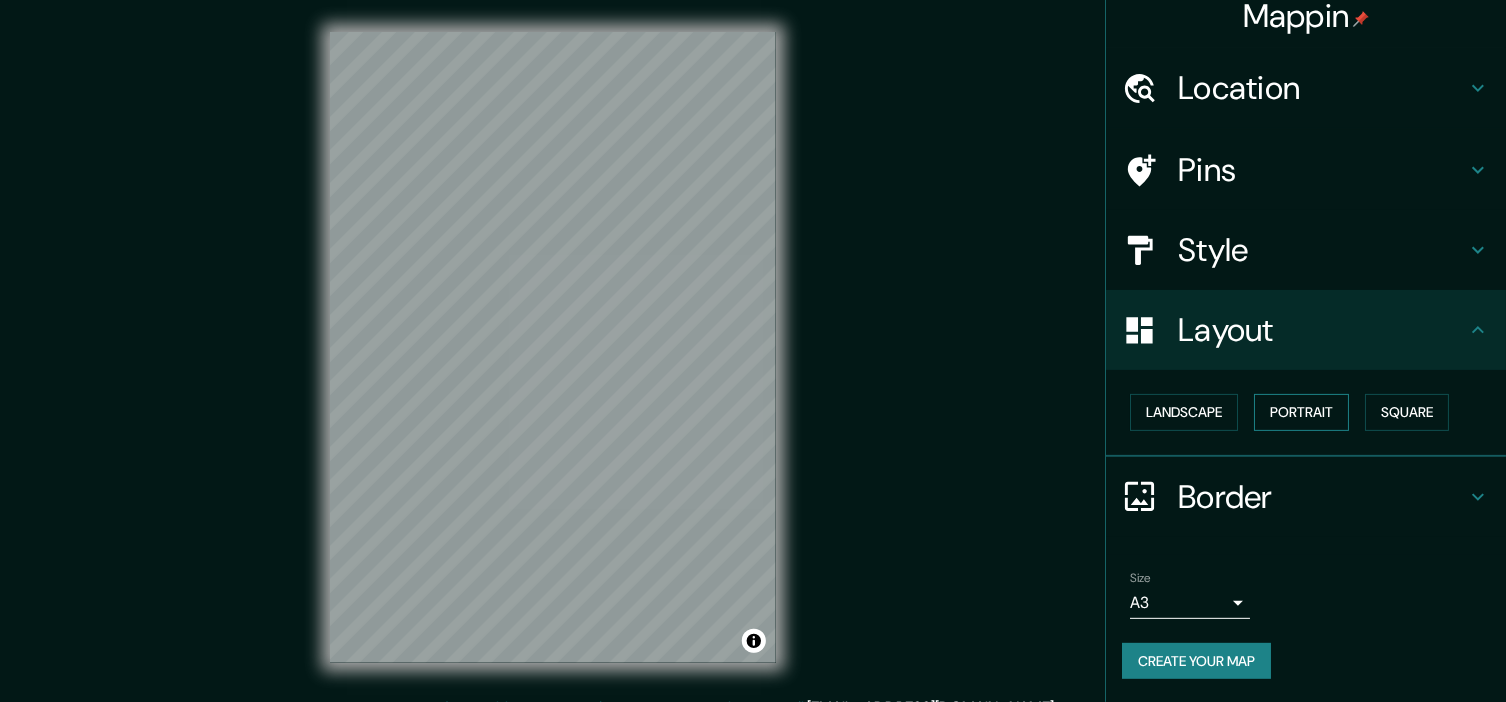 click on "Portrait" at bounding box center (1301, 412) 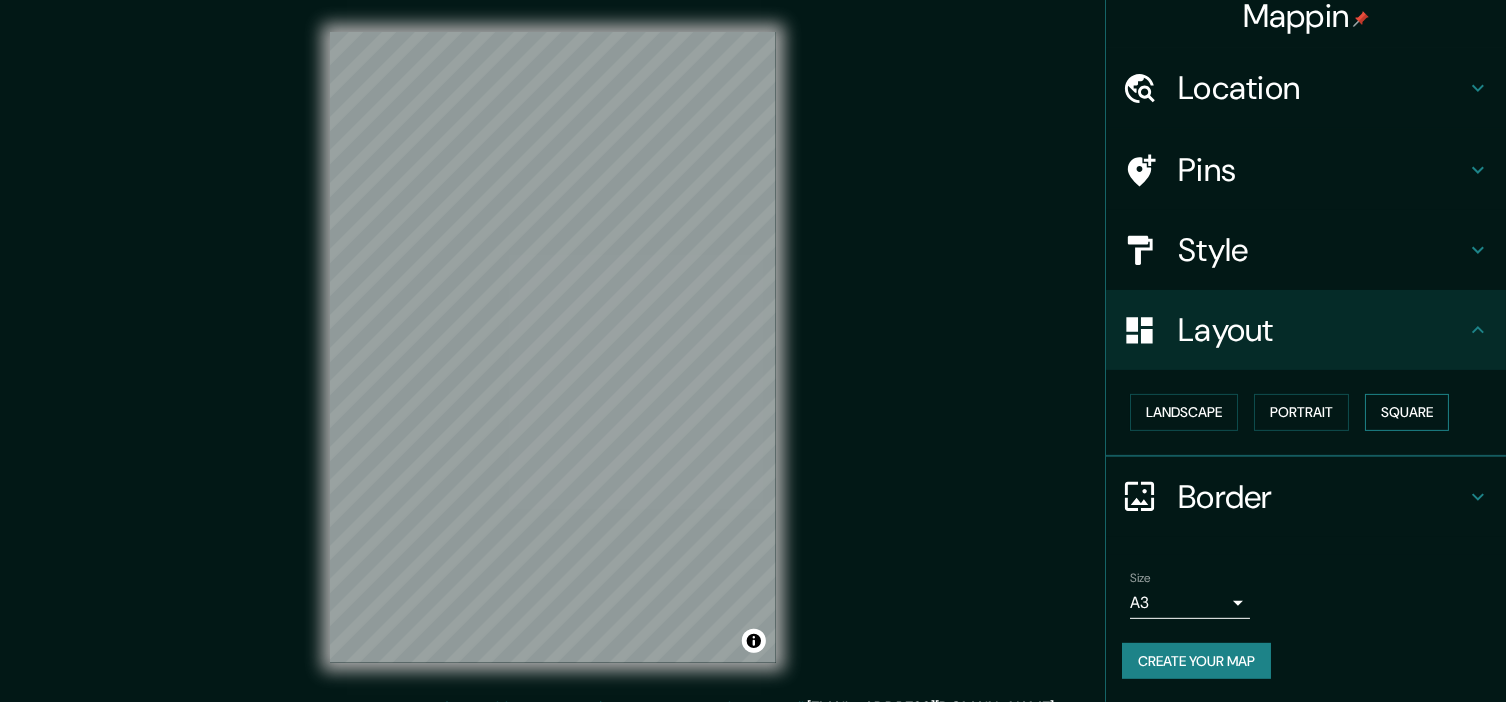 click on "Square" at bounding box center (1407, 412) 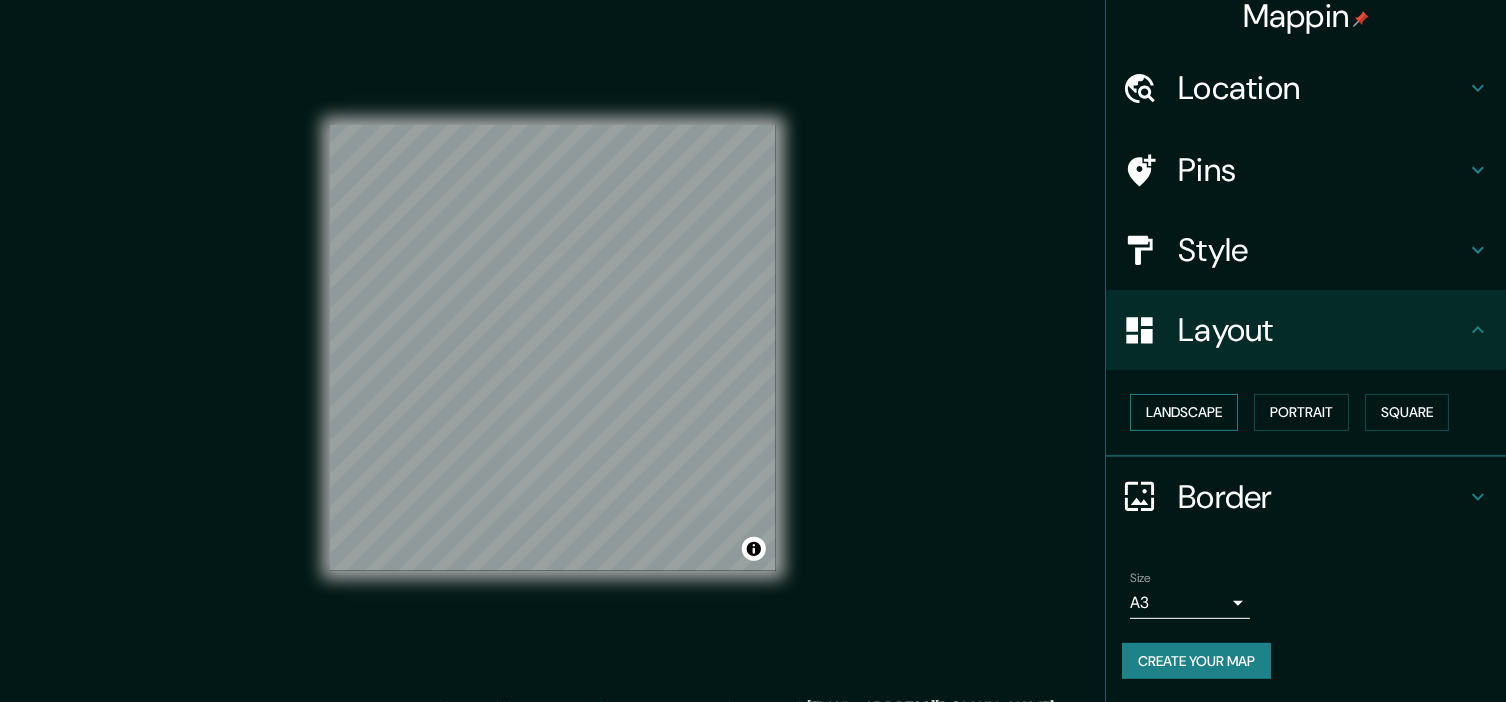 click on "Landscape" at bounding box center [1184, 412] 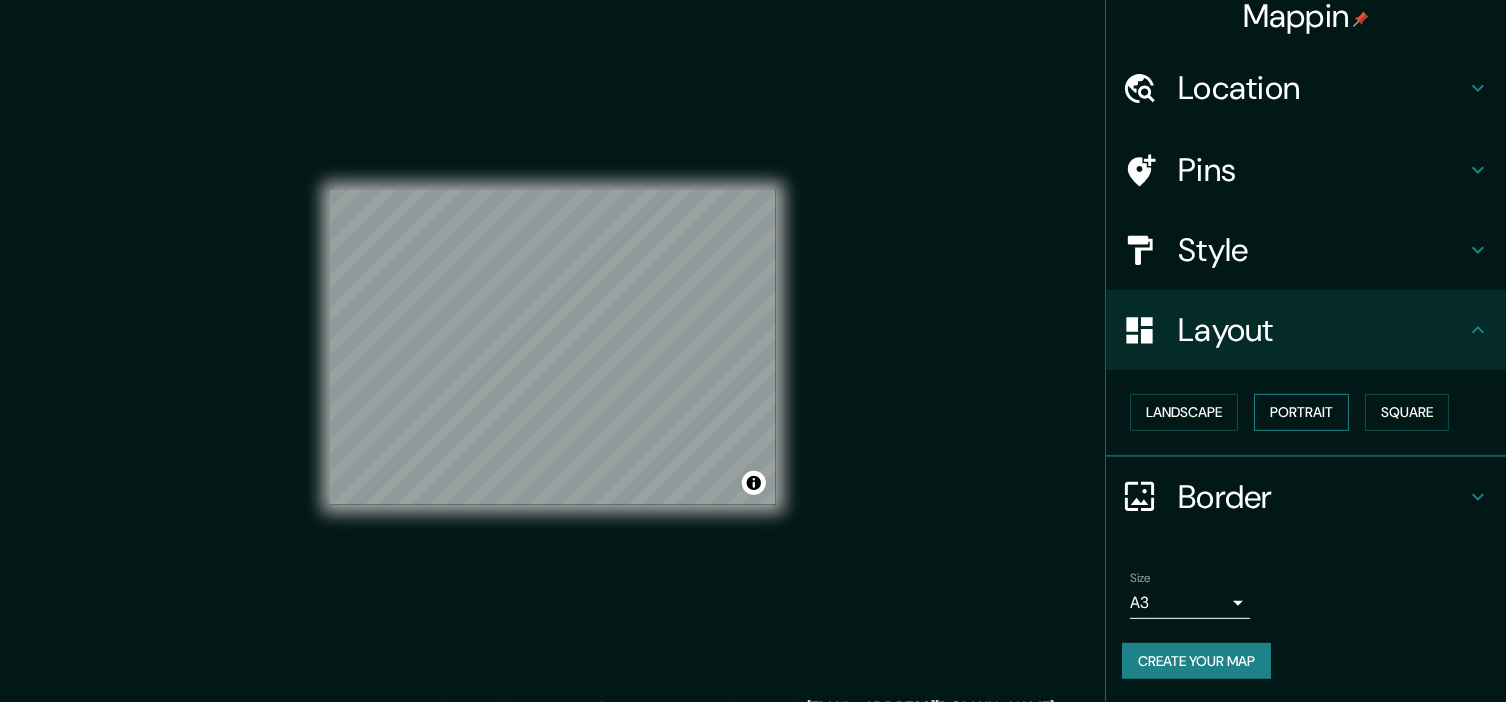 click on "Portrait" at bounding box center [1301, 412] 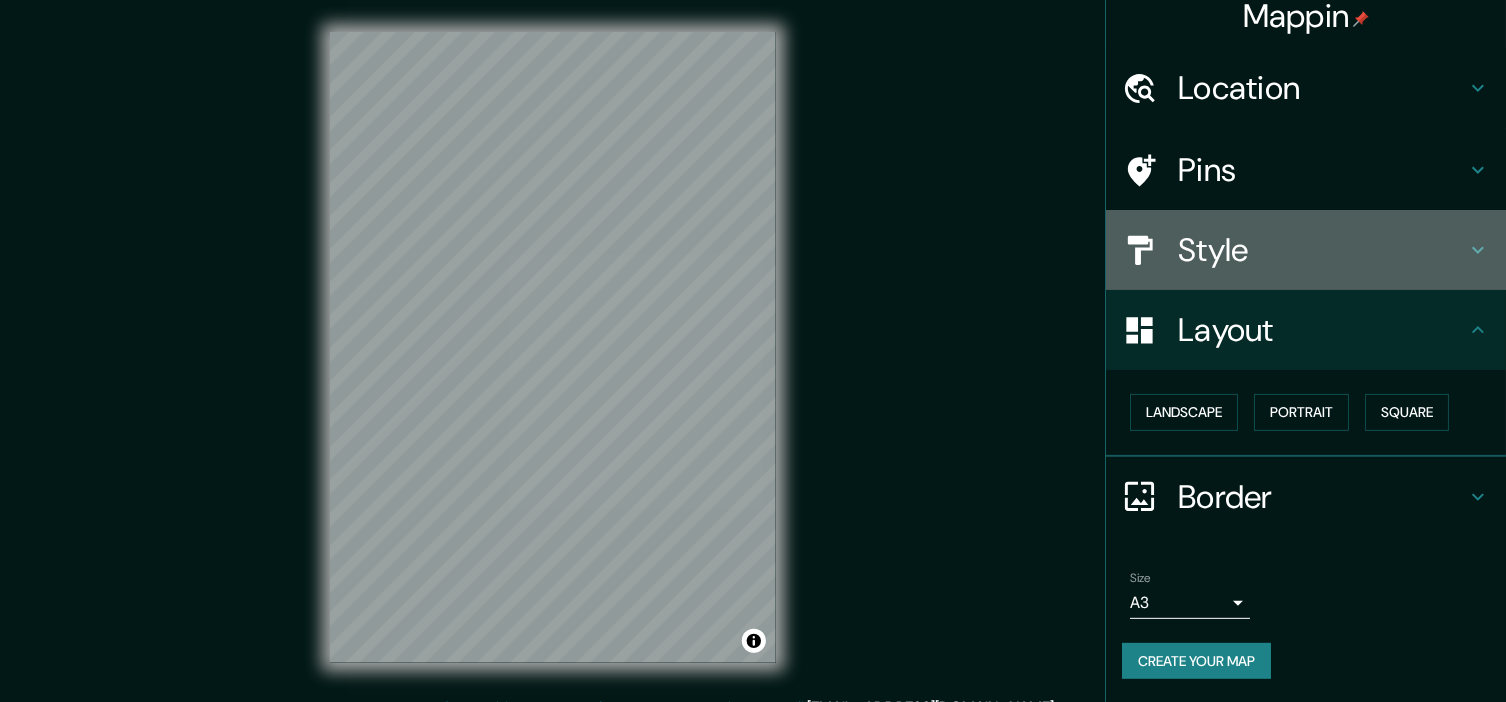 click on "Style" at bounding box center [1322, 250] 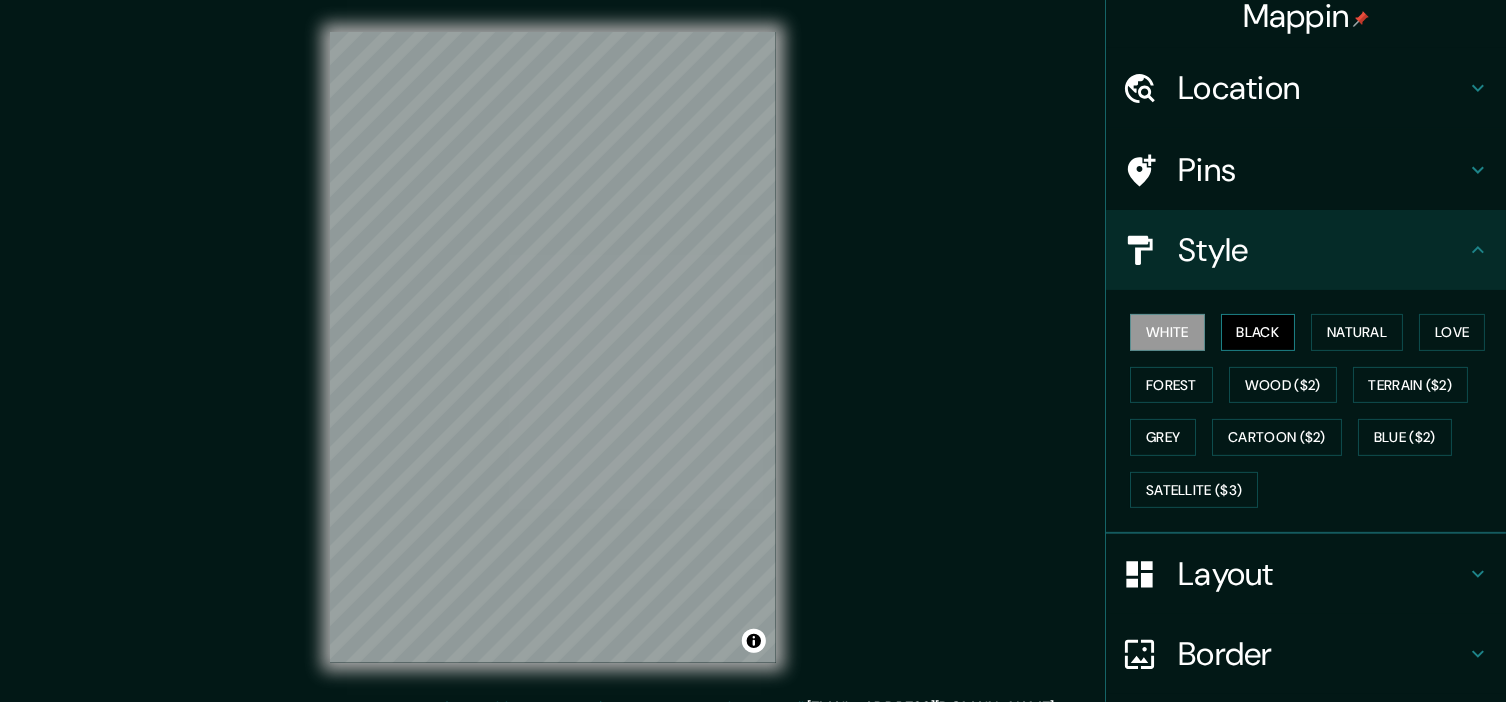 click on "Black" at bounding box center [1258, 332] 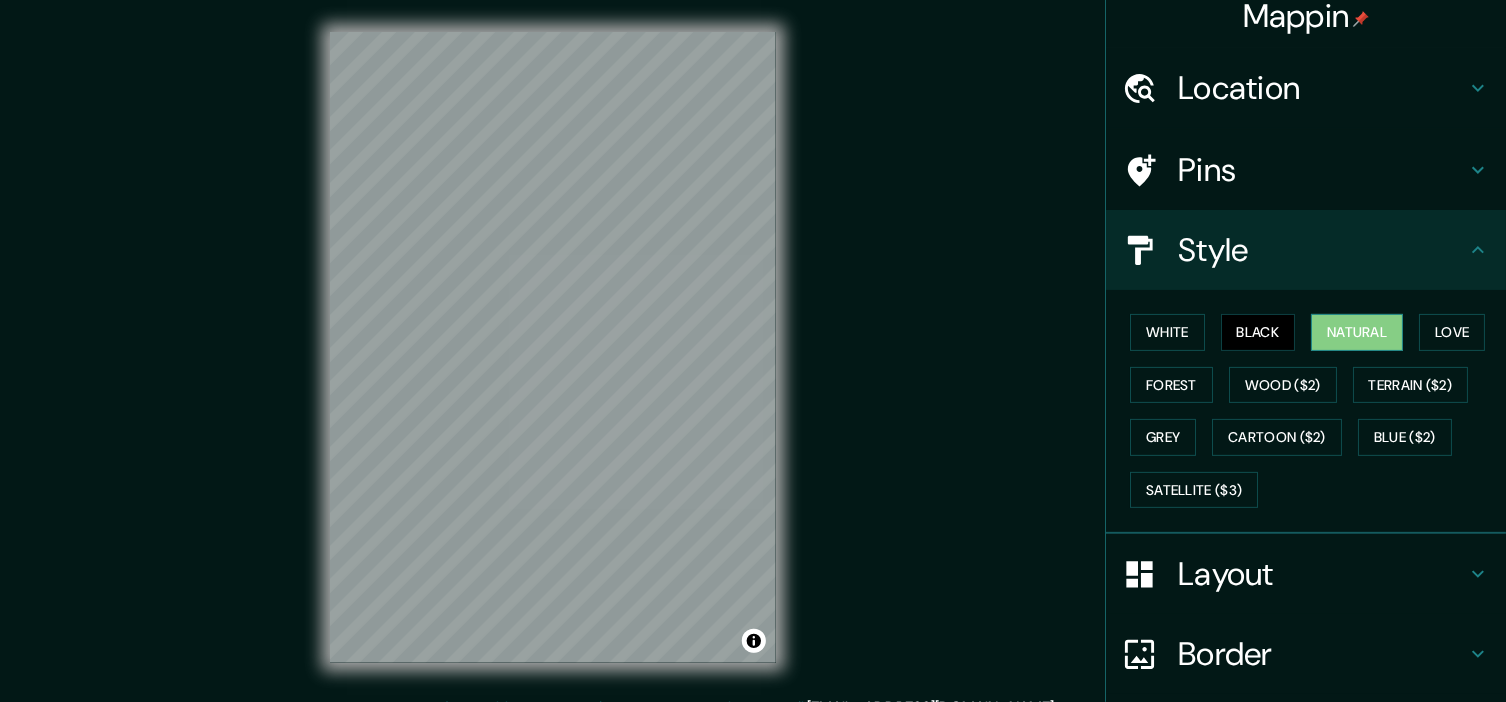 click on "Natural" at bounding box center [1357, 332] 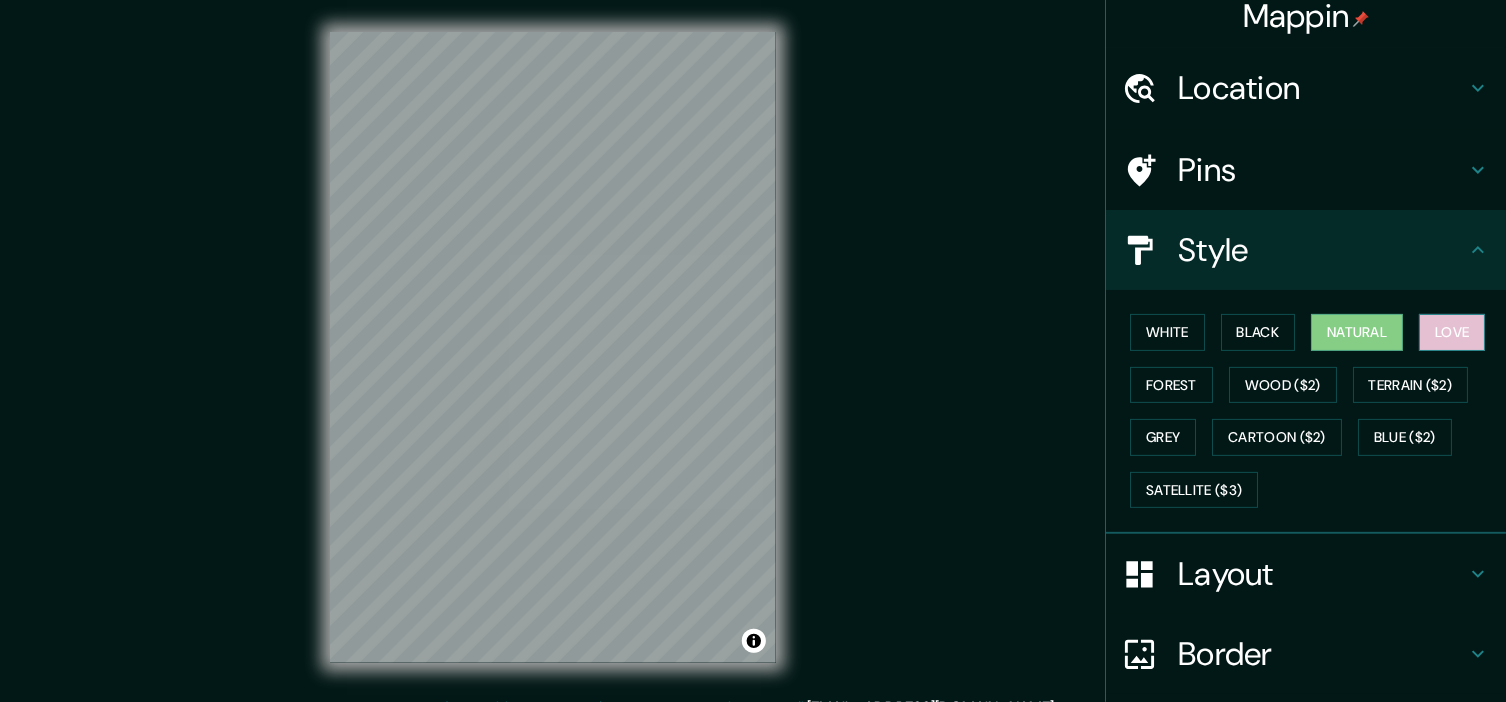 click on "Love" at bounding box center [1452, 332] 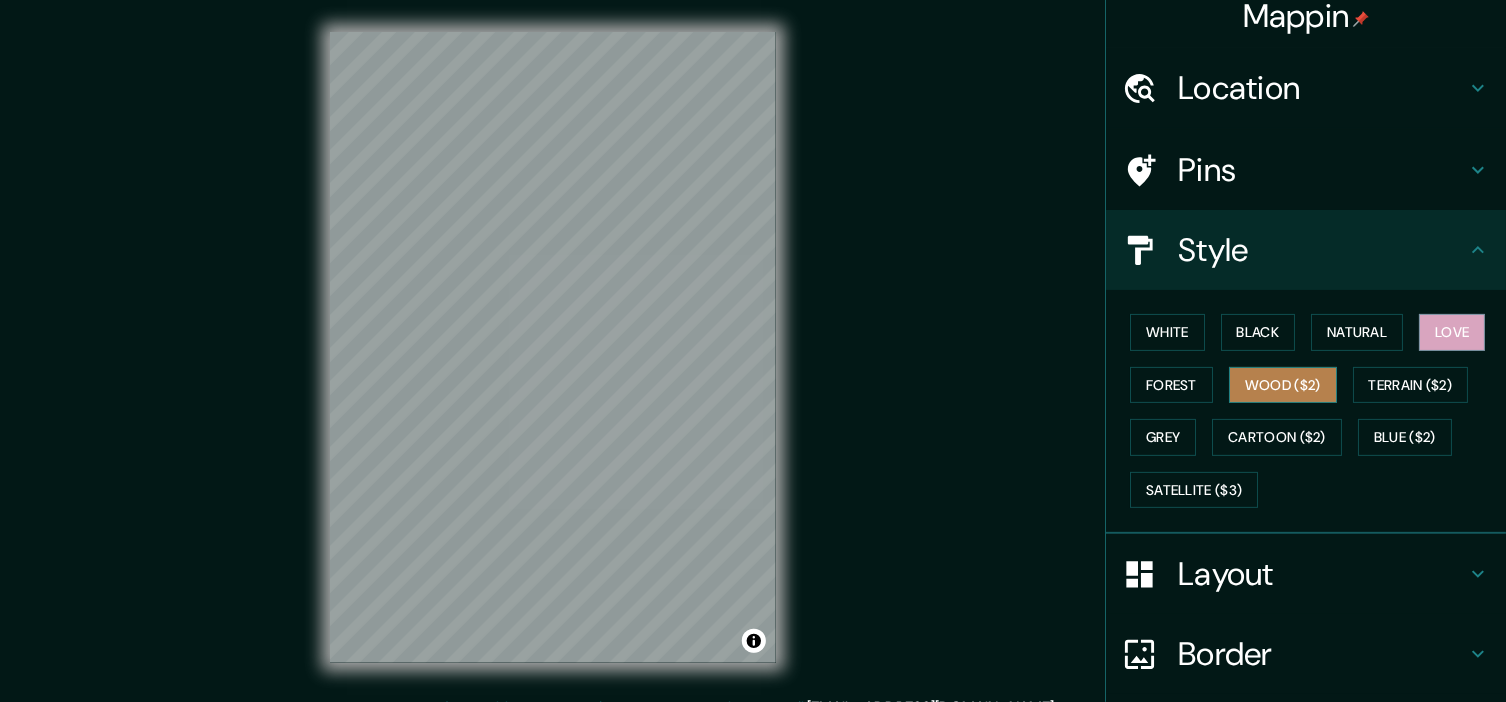 click on "Wood ($2)" at bounding box center [1283, 385] 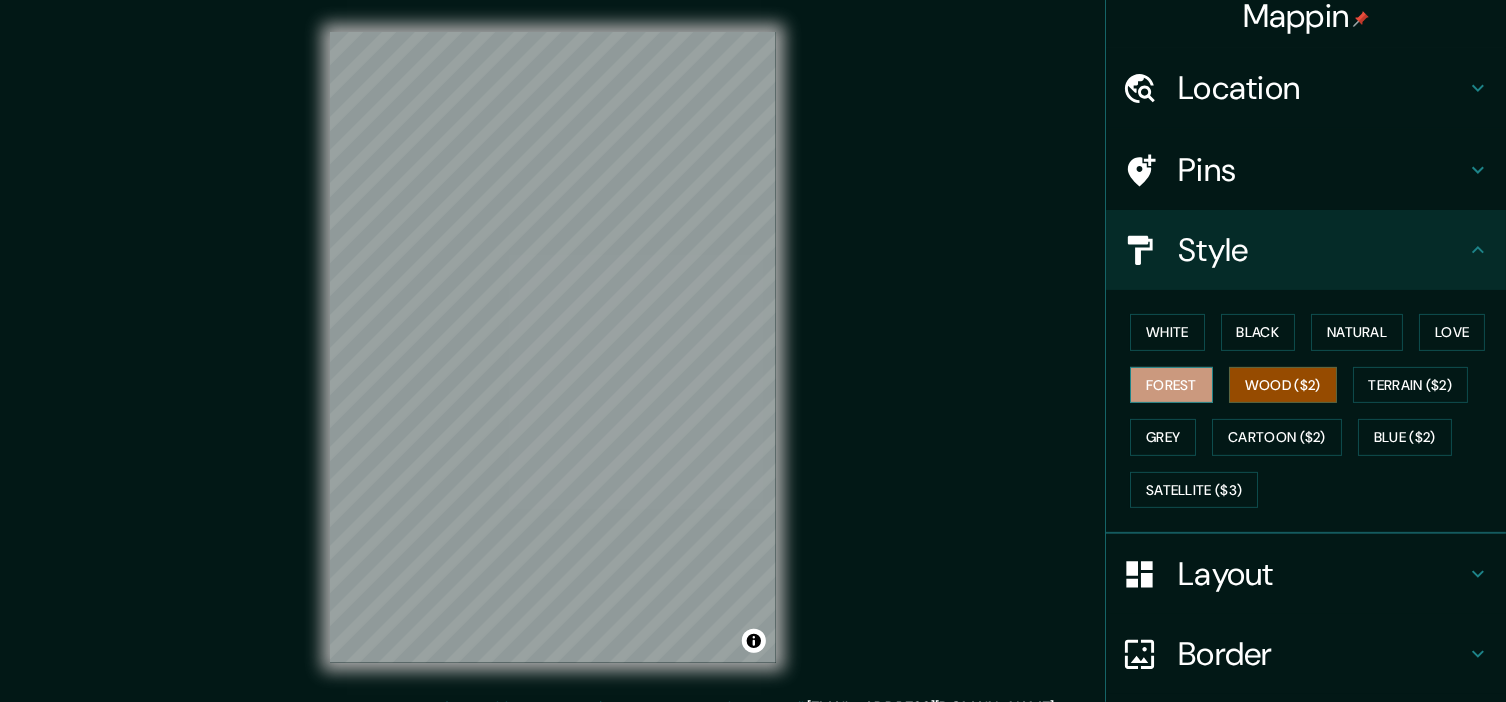 click on "Forest" at bounding box center [1171, 385] 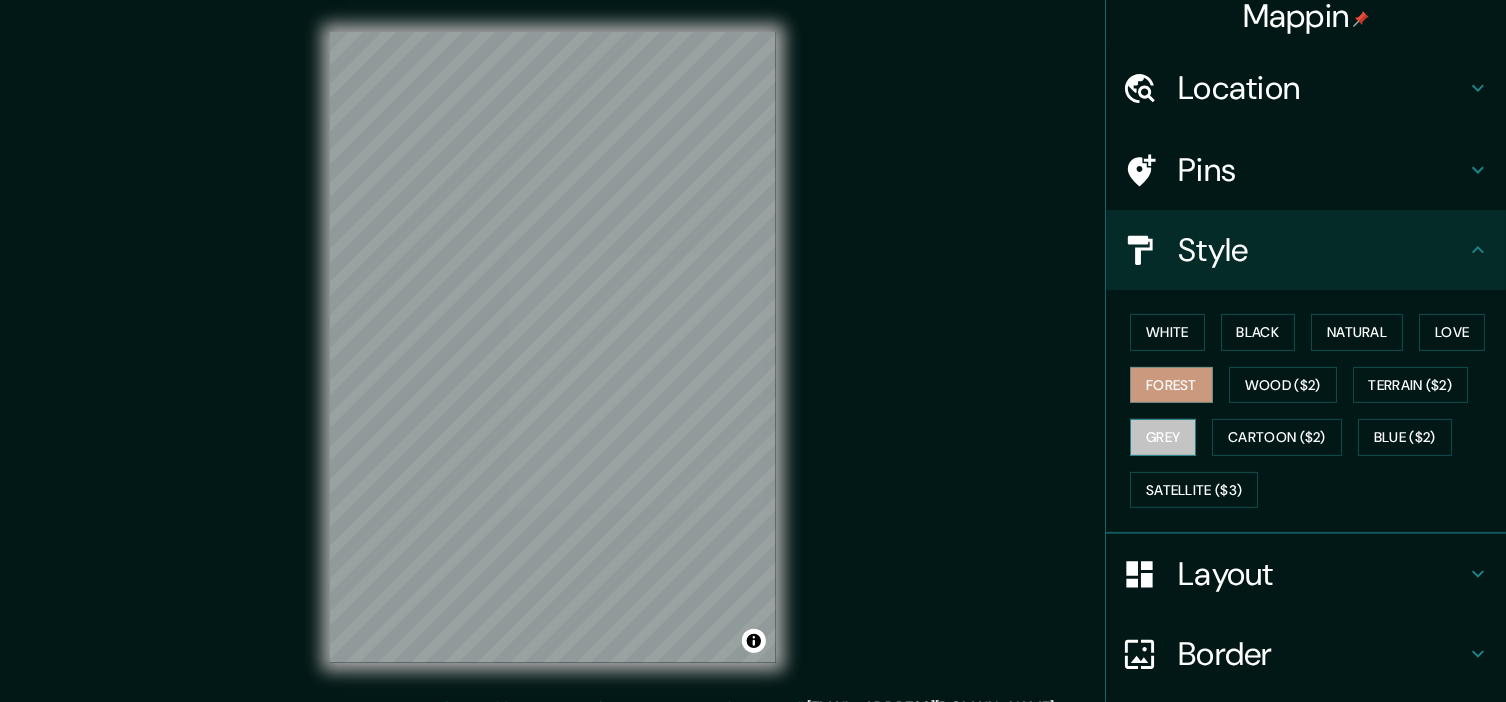 click on "Grey" at bounding box center (1163, 437) 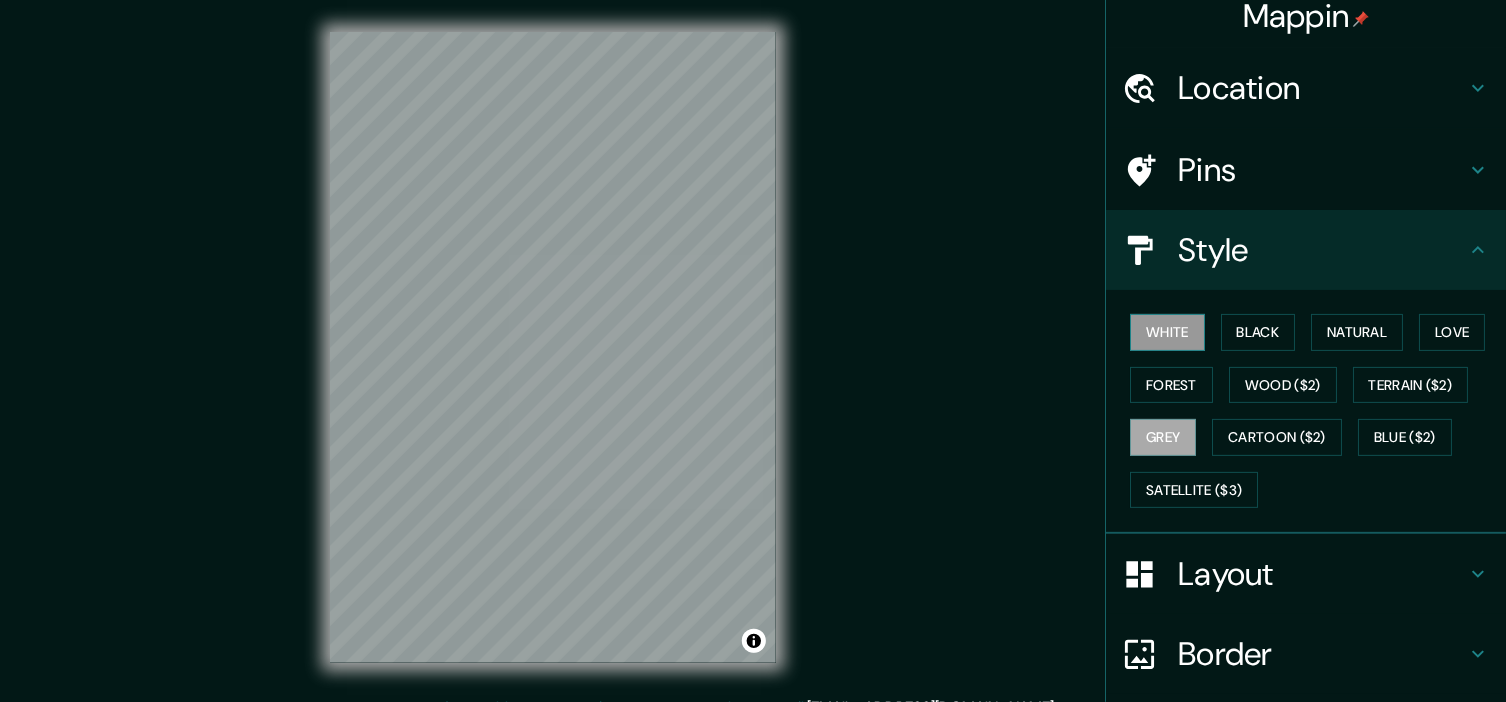 click on "White" at bounding box center (1167, 332) 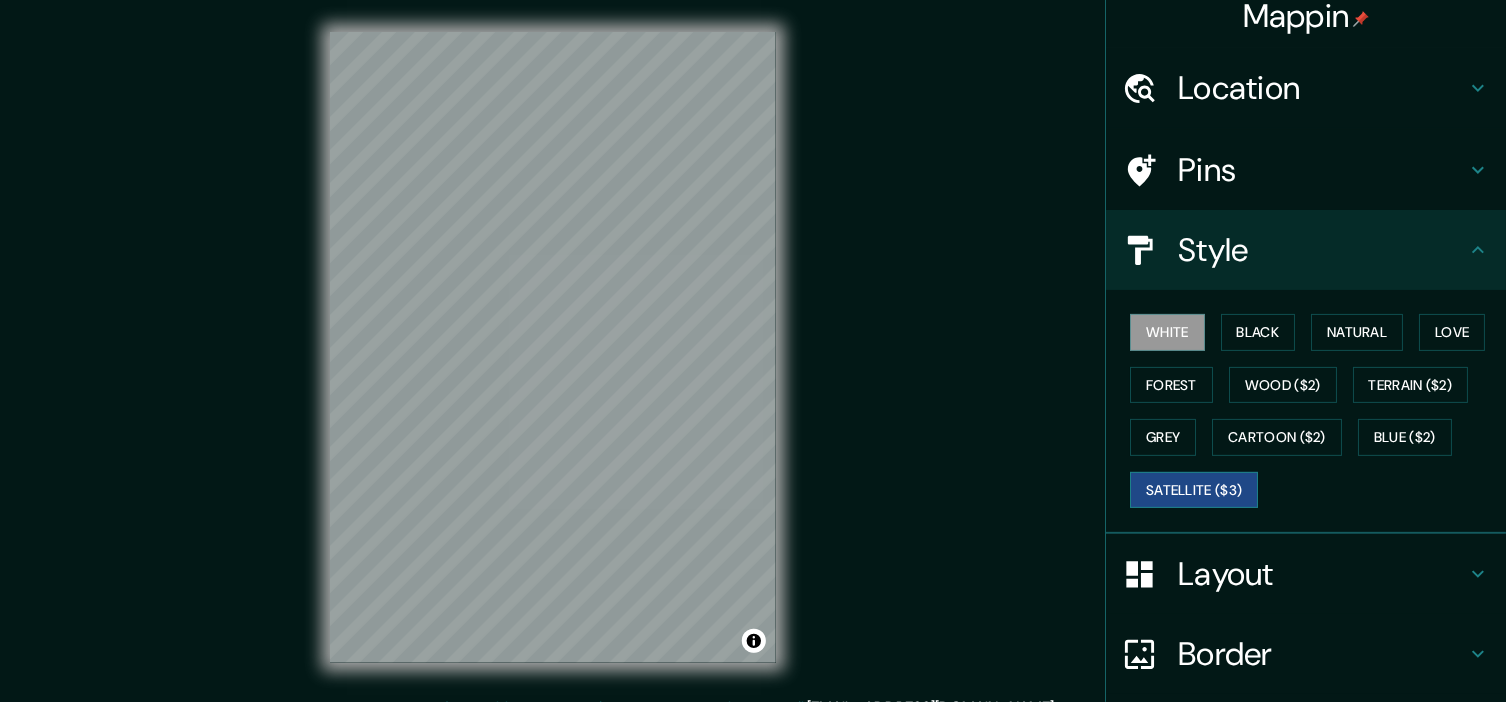 click on "Satellite ($3)" at bounding box center (1194, 490) 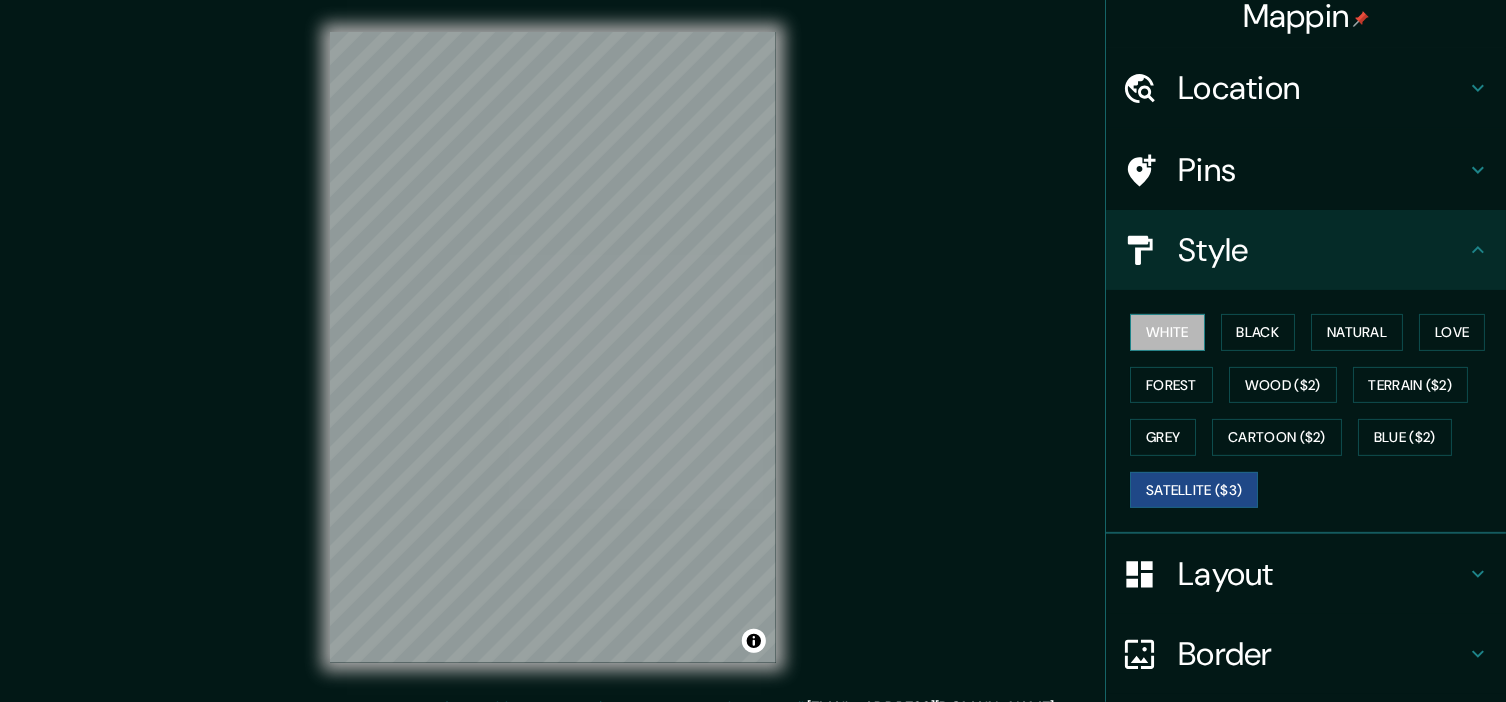 click on "White" at bounding box center [1167, 332] 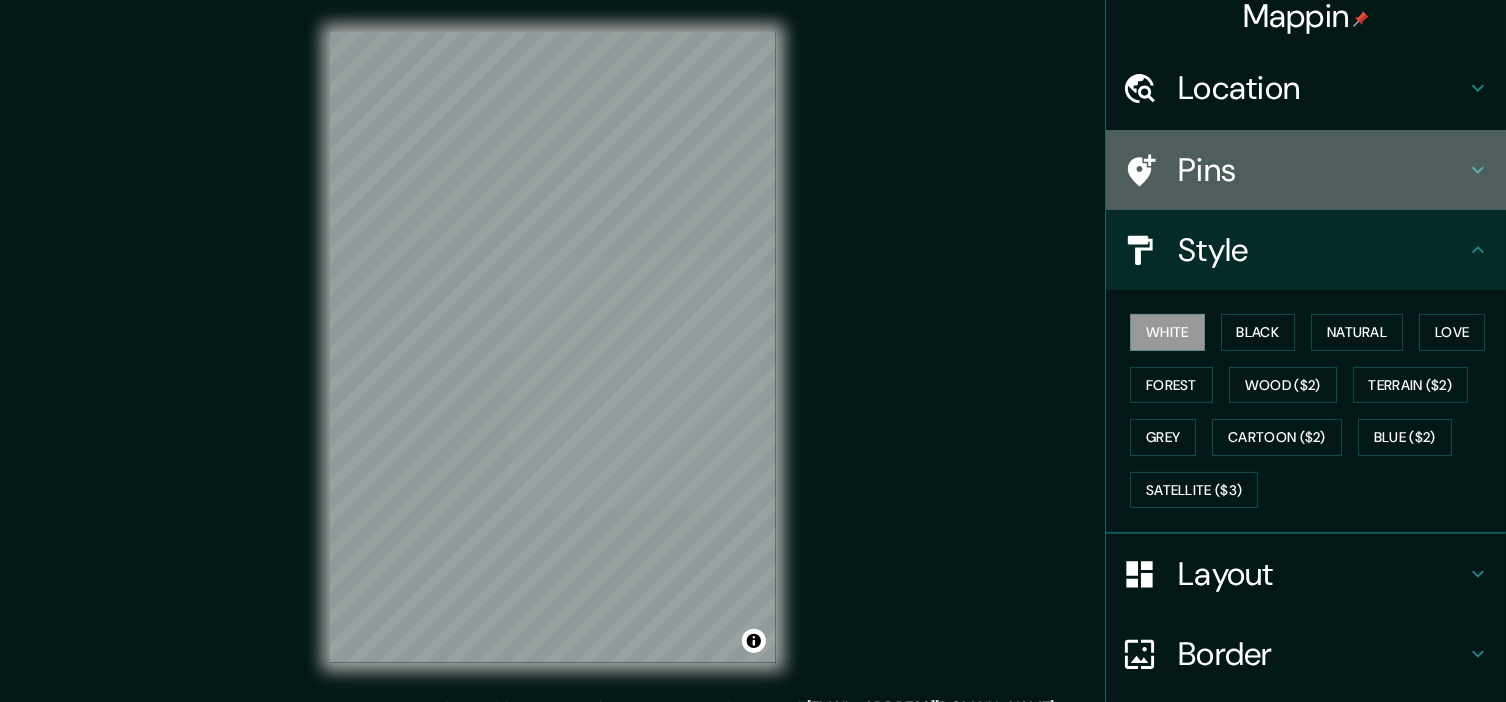 click on "Pins" at bounding box center (1322, 170) 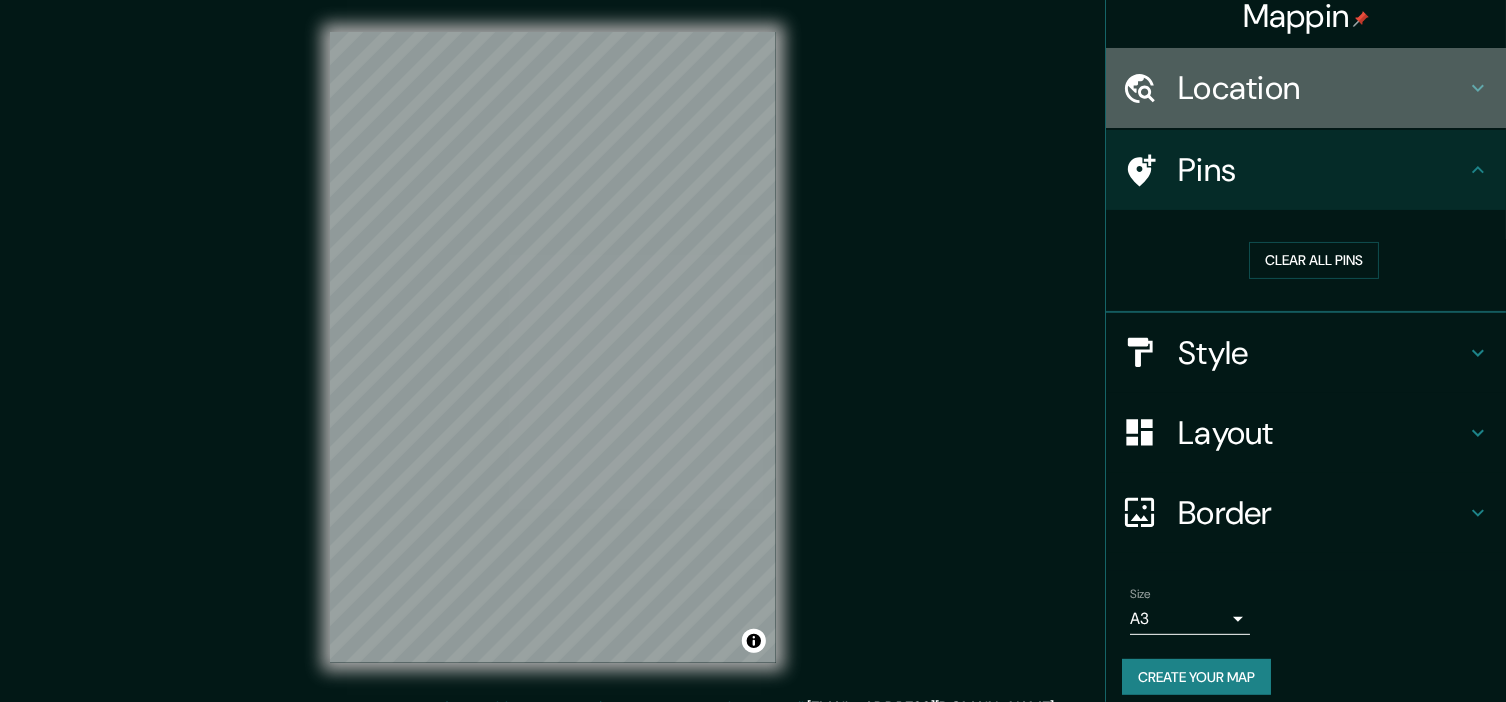 click on "Location" at bounding box center (1322, 88) 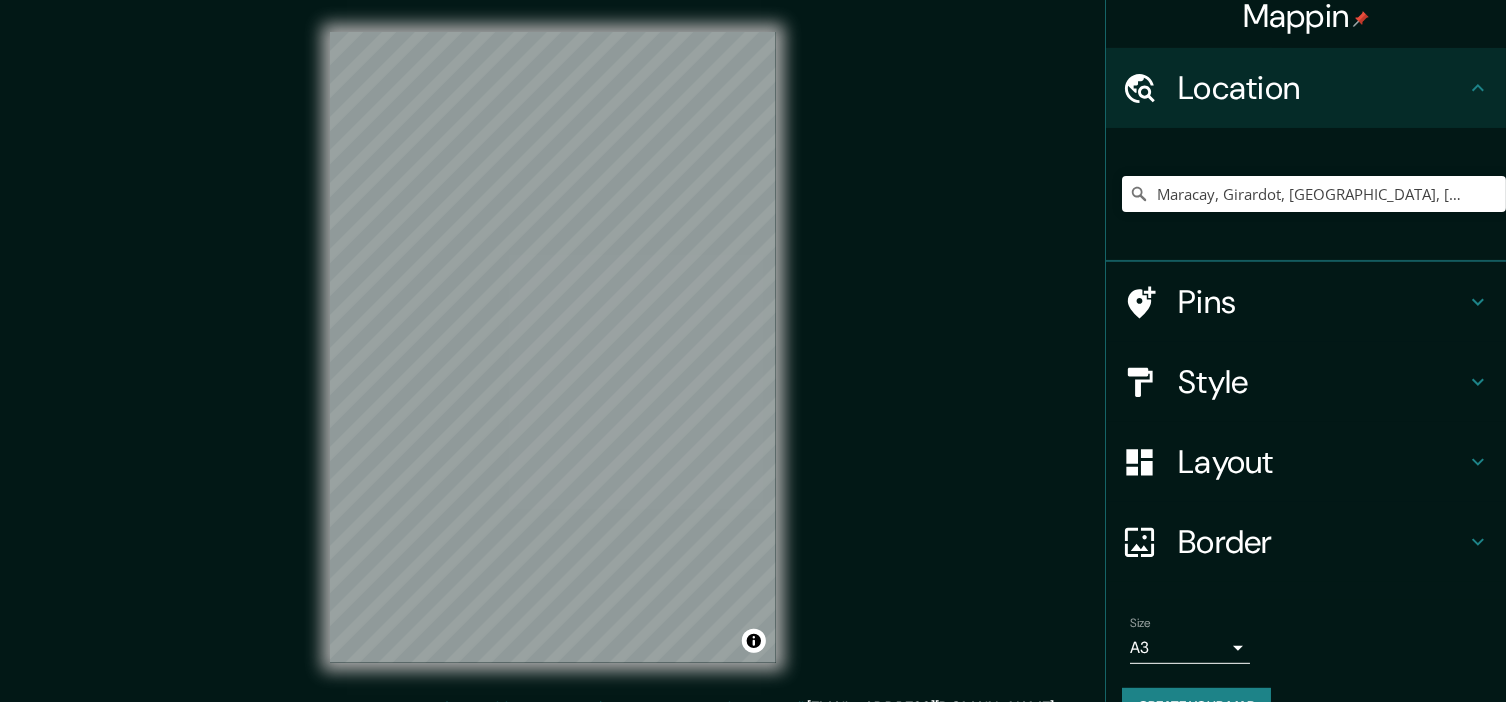 scroll, scrollTop: 62, scrollLeft: 0, axis: vertical 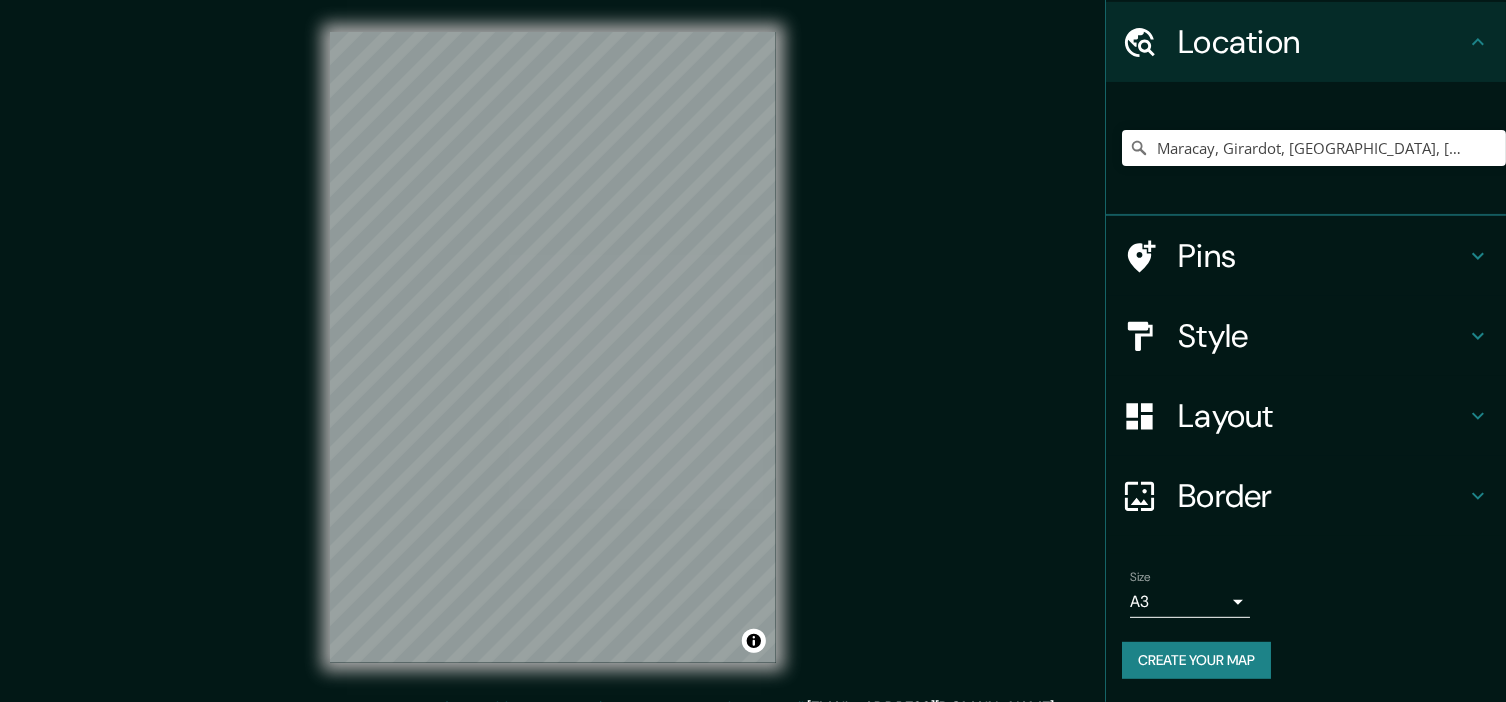 click on "Create your map" at bounding box center [1196, 660] 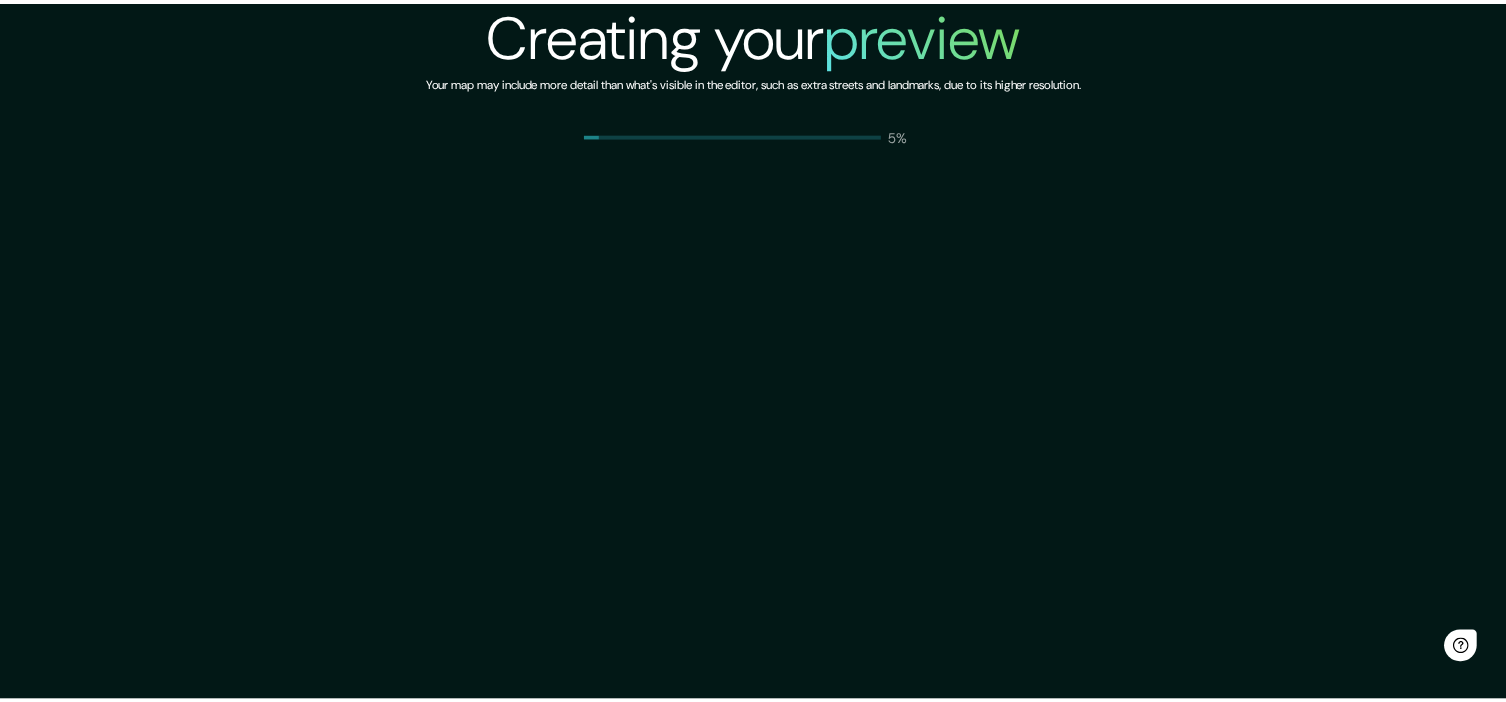 scroll, scrollTop: 0, scrollLeft: 0, axis: both 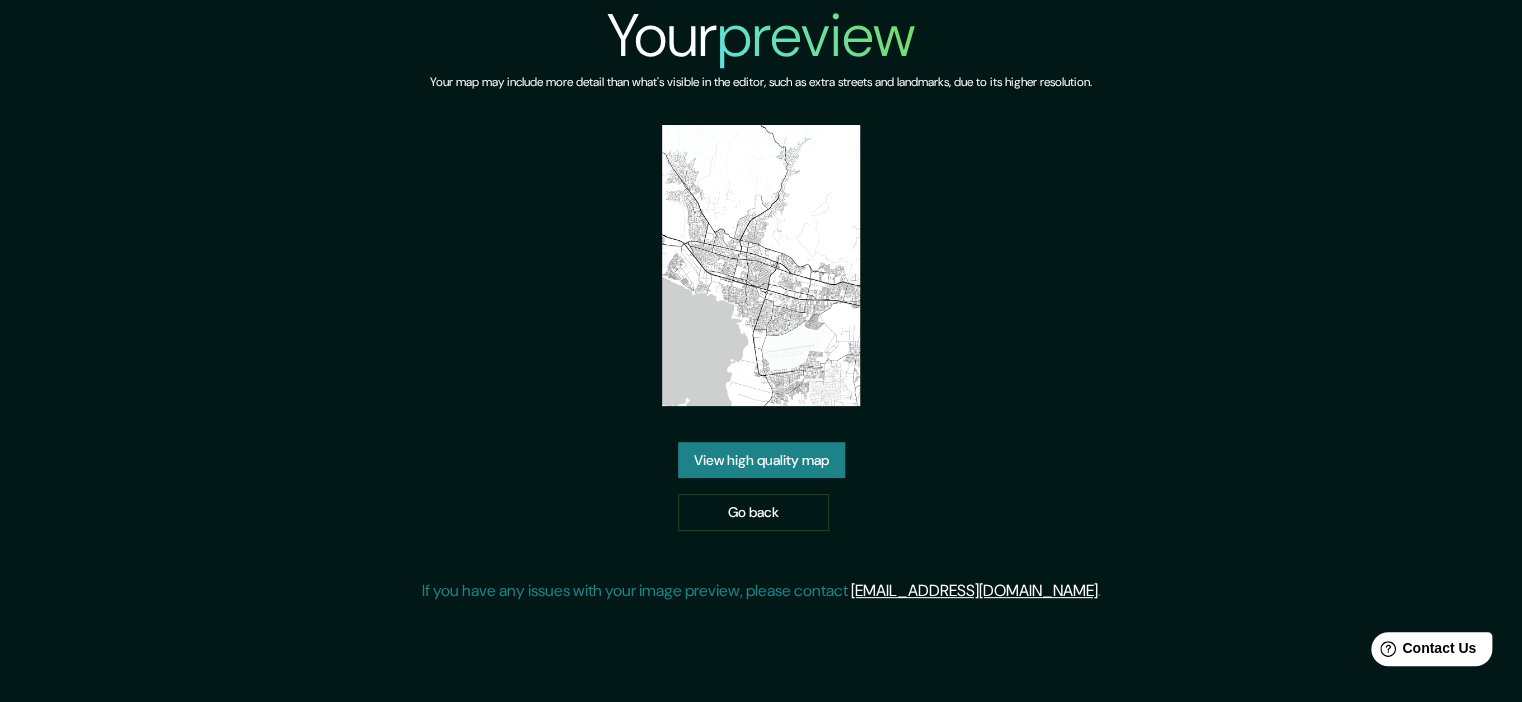 click on "View high quality map" at bounding box center (761, 460) 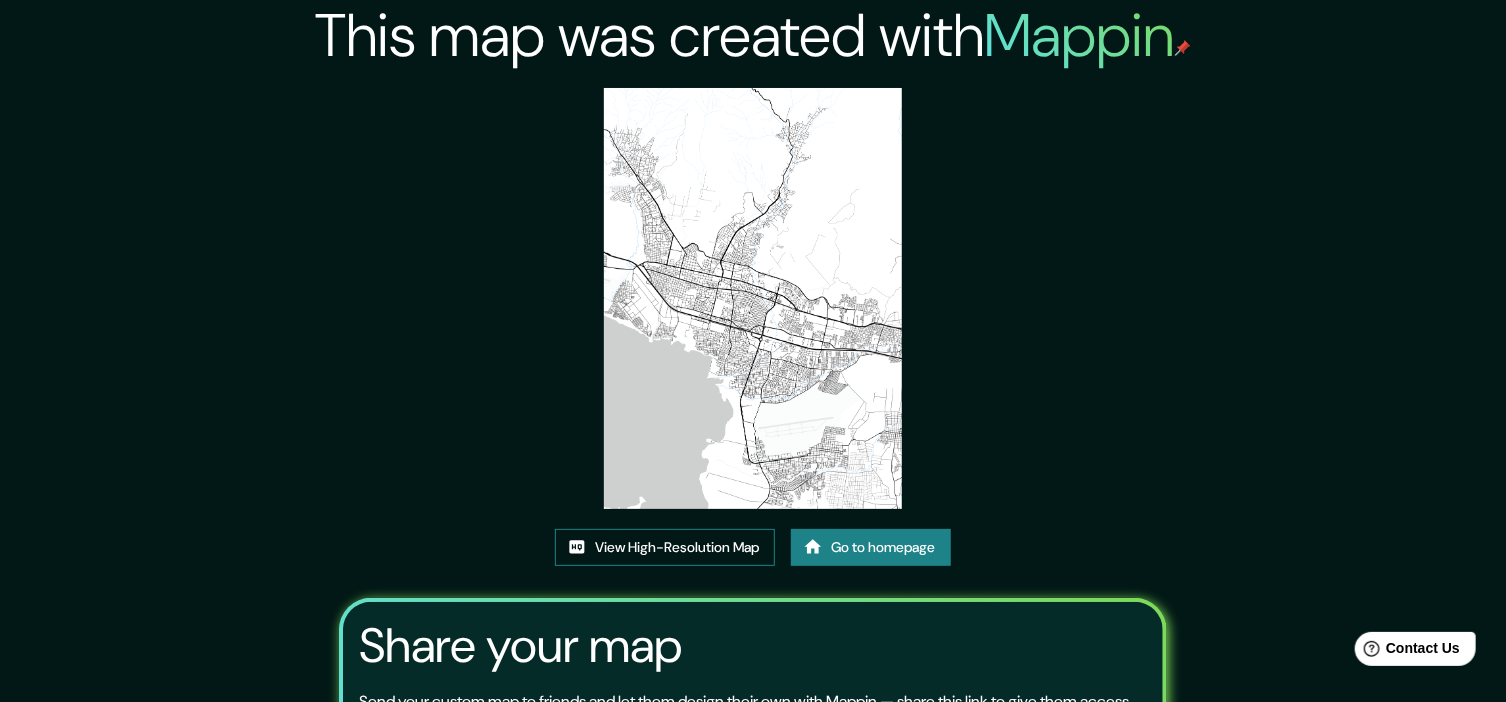 click on "View High-Resolution Map" at bounding box center (665, 547) 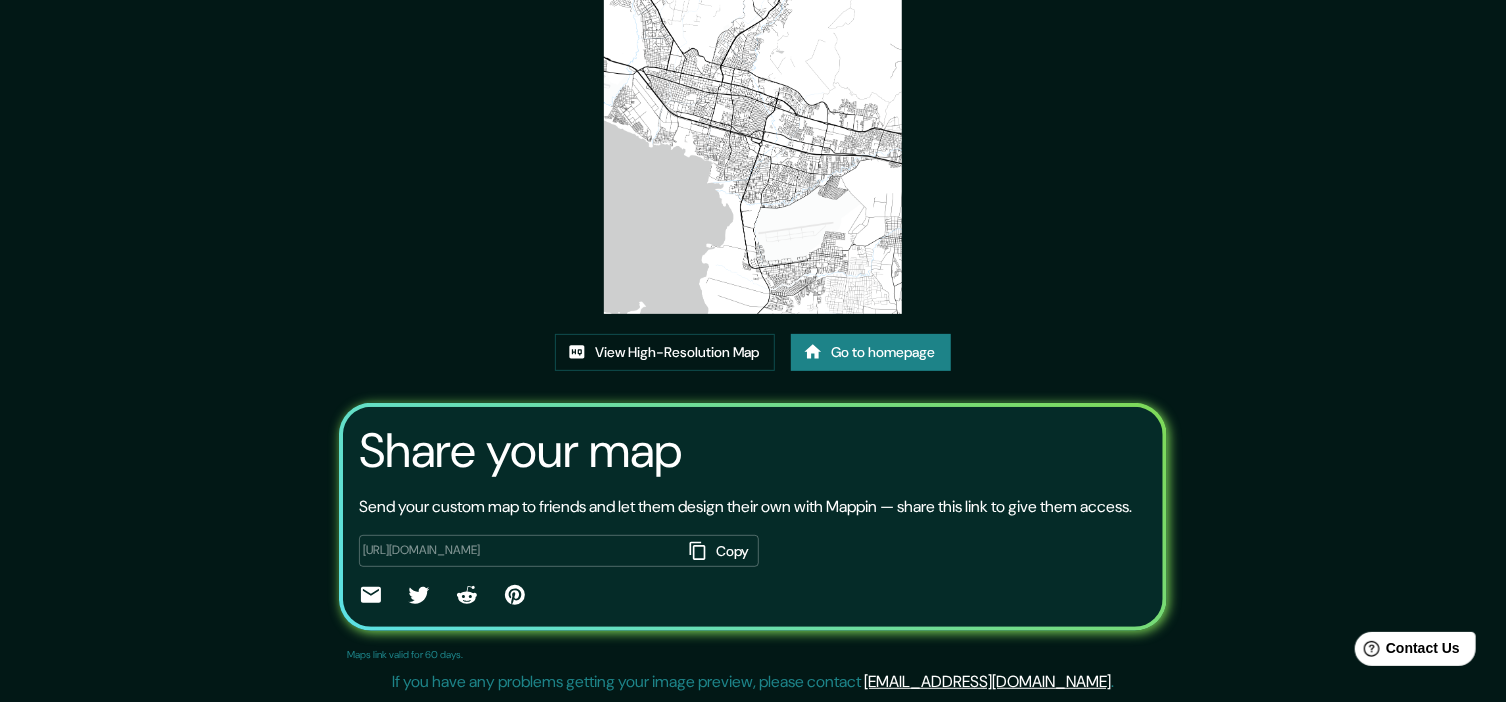 scroll, scrollTop: 0, scrollLeft: 0, axis: both 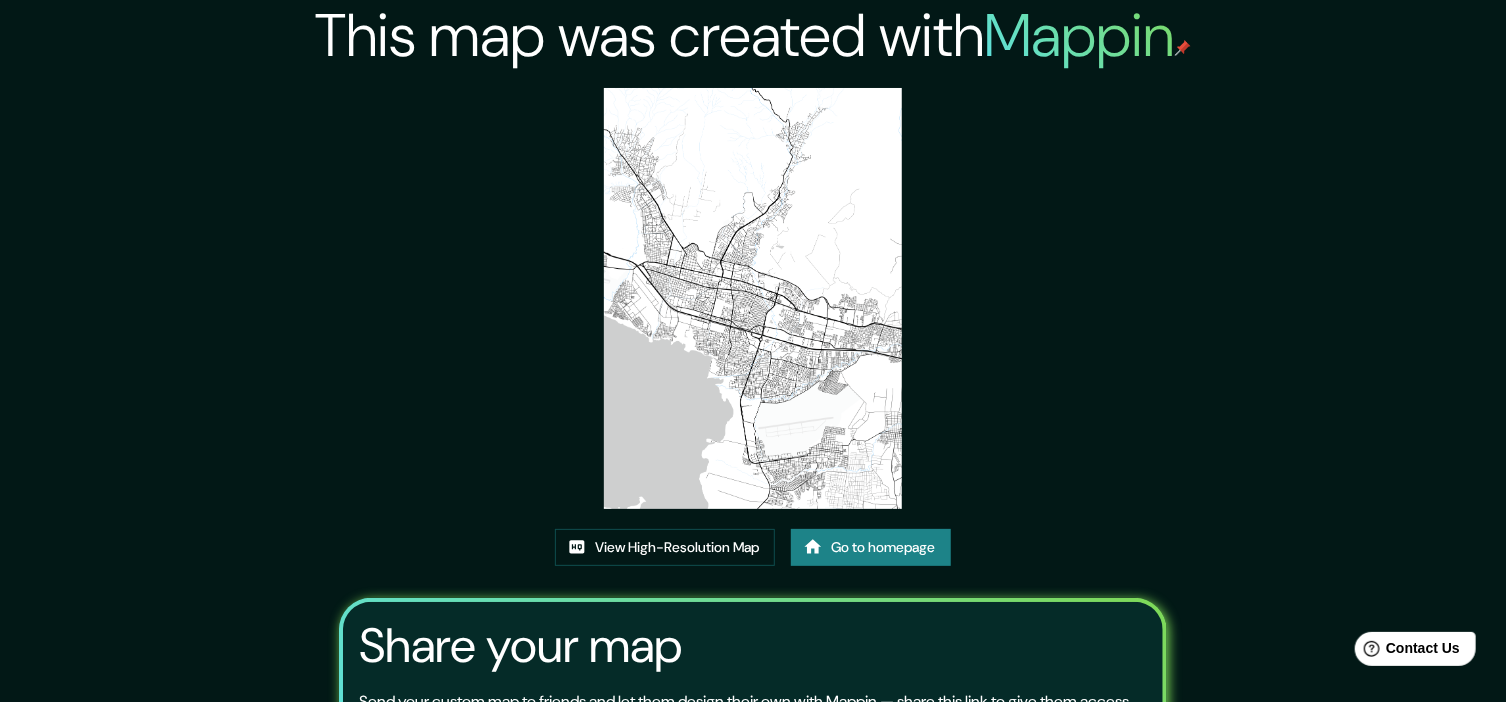click on "This map was created with  Mappin View High-Resolution Map Go to homepage Share your map Send your custom map to friends and let them design their own with Mappin — share this link to give them access. https://app.mappin.pro/map/60f9a561a7680f8198b23febb40db1ef5fe8ffb8?utm_source=link&utm_campaign=v1&utm_medium=share Copy ​ Maps link valid for 60 days. If you have any problems getting your image preview, please contact    help@mappin.pro ." at bounding box center [753, 448] 